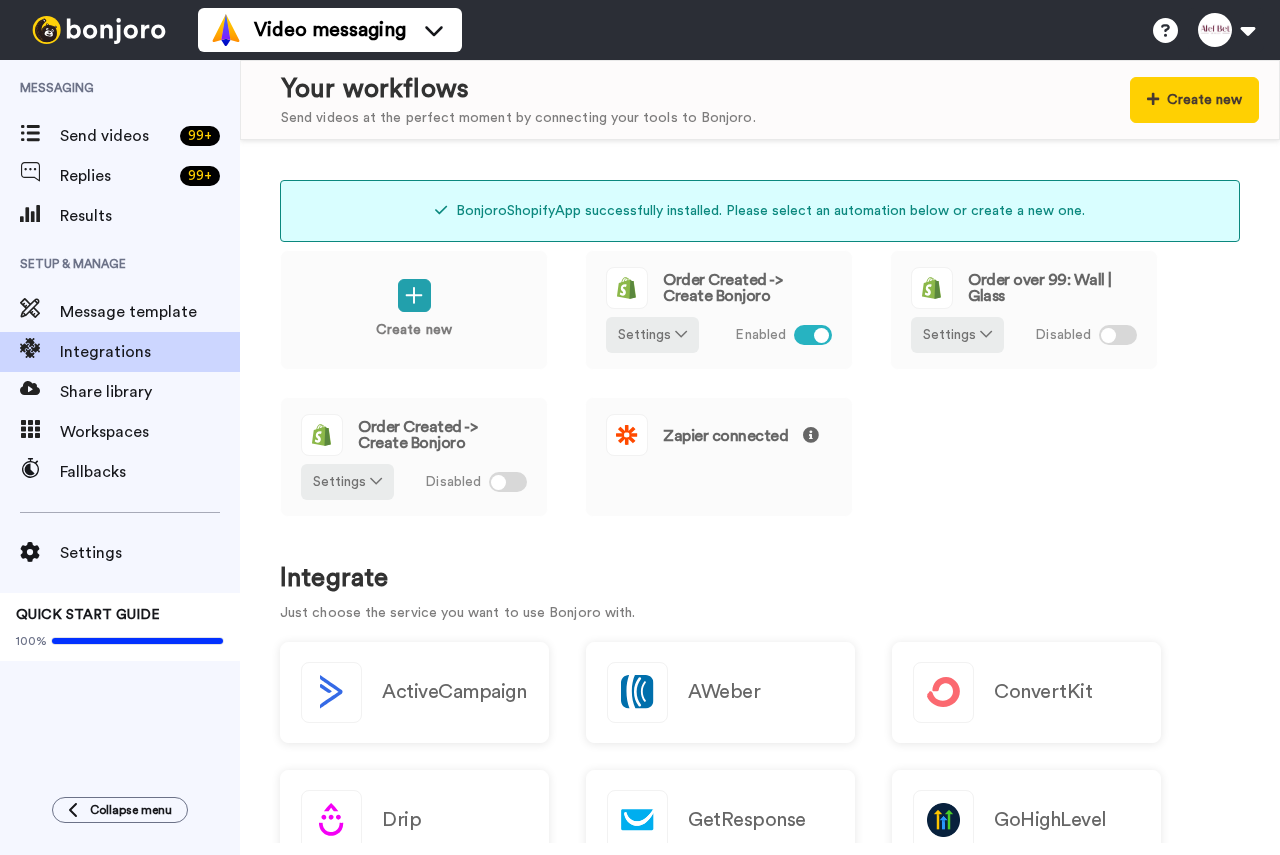 scroll, scrollTop: 0, scrollLeft: 0, axis: both 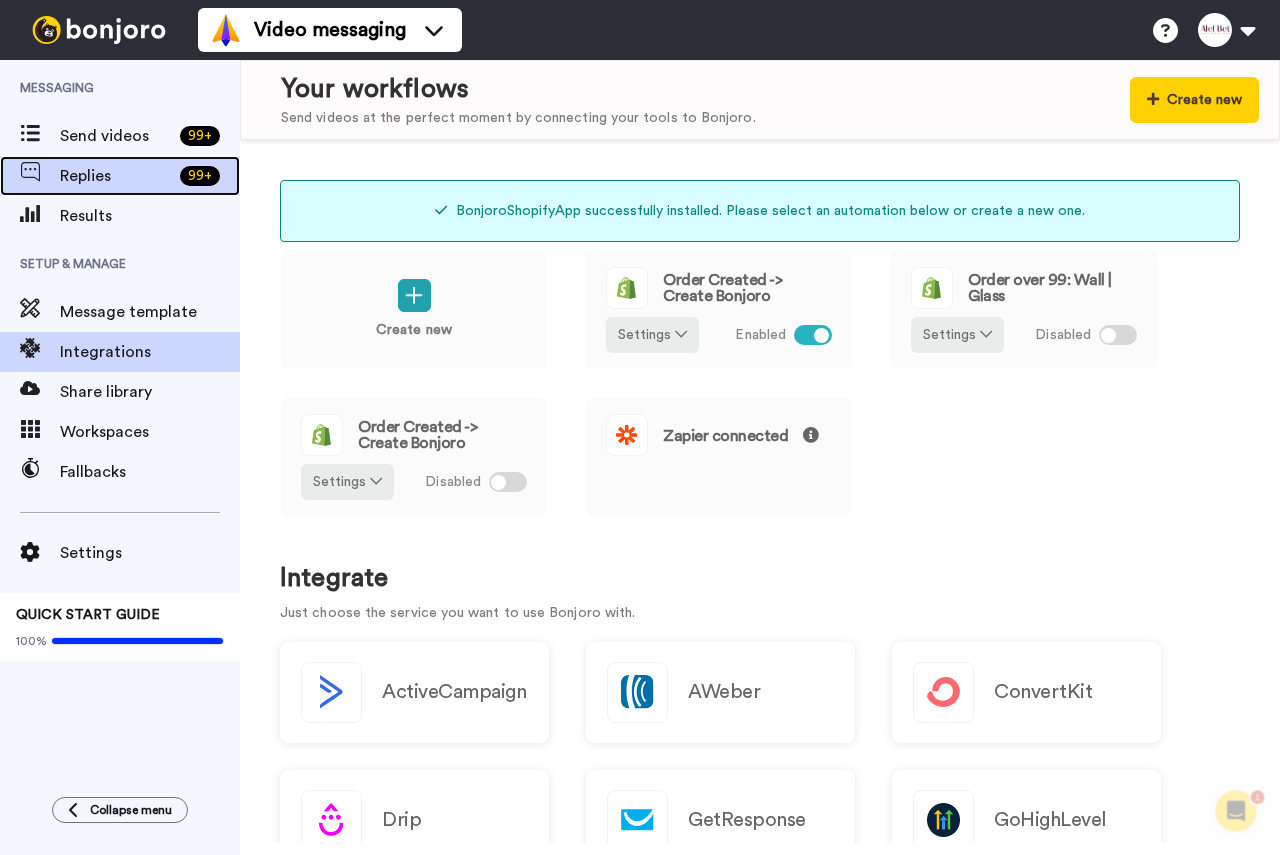 click on "Replies" at bounding box center [116, 176] 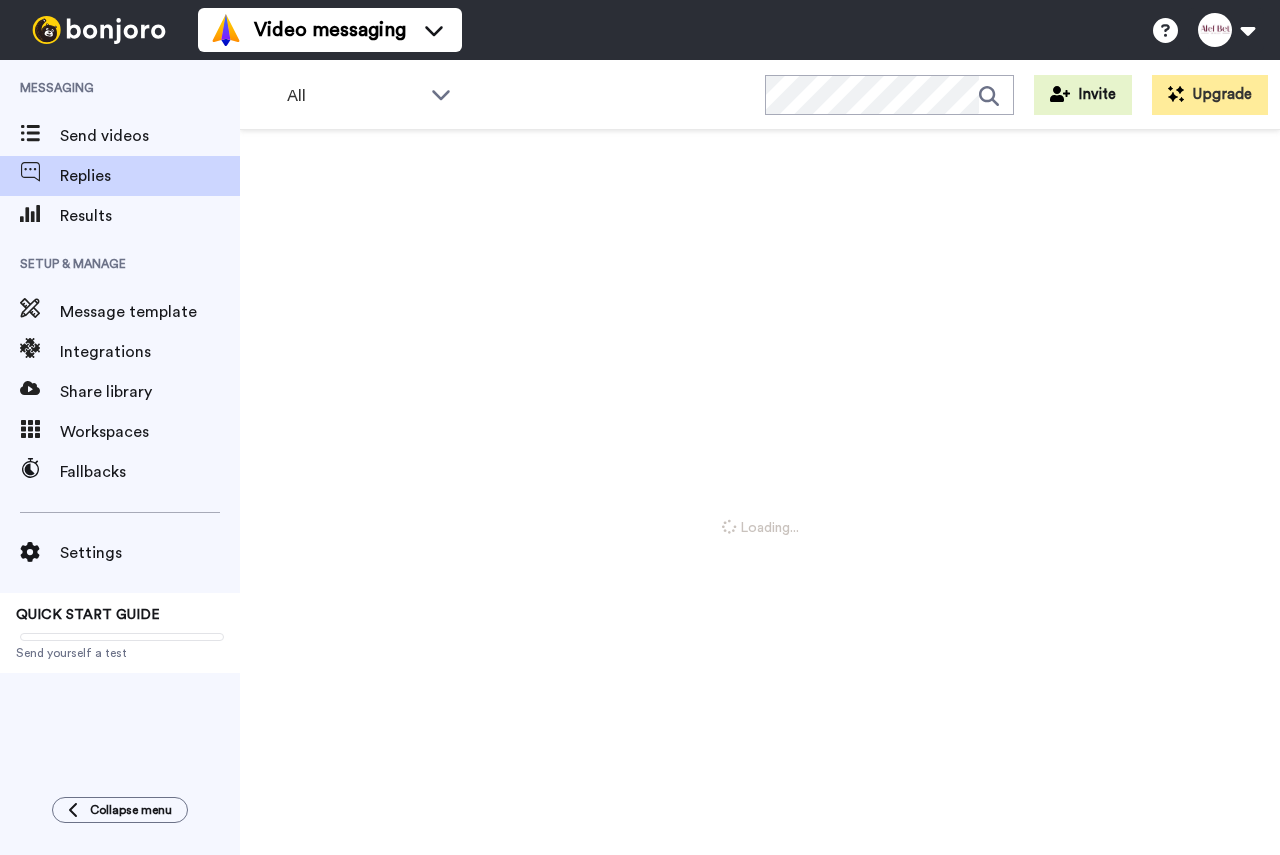scroll, scrollTop: 0, scrollLeft: 0, axis: both 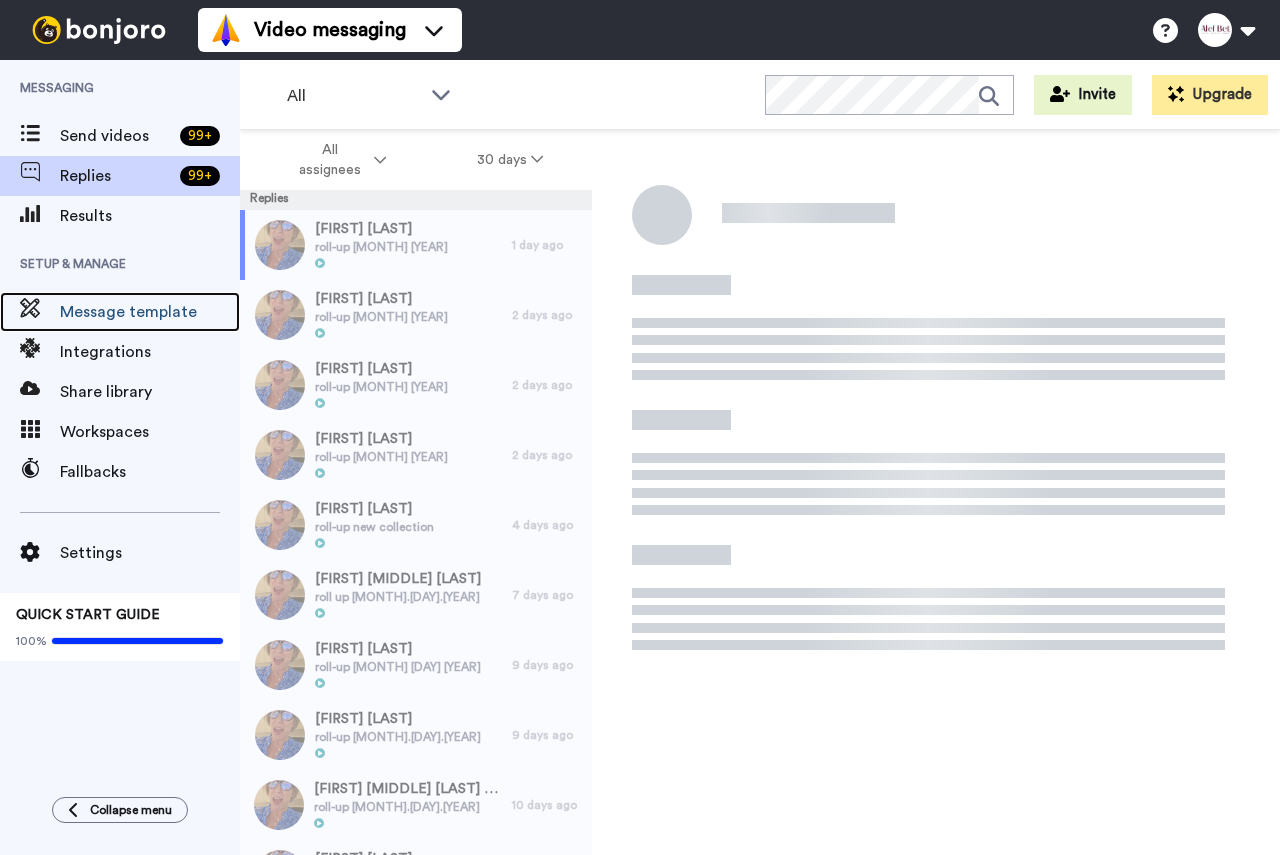 click on "Message template" at bounding box center (150, 312) 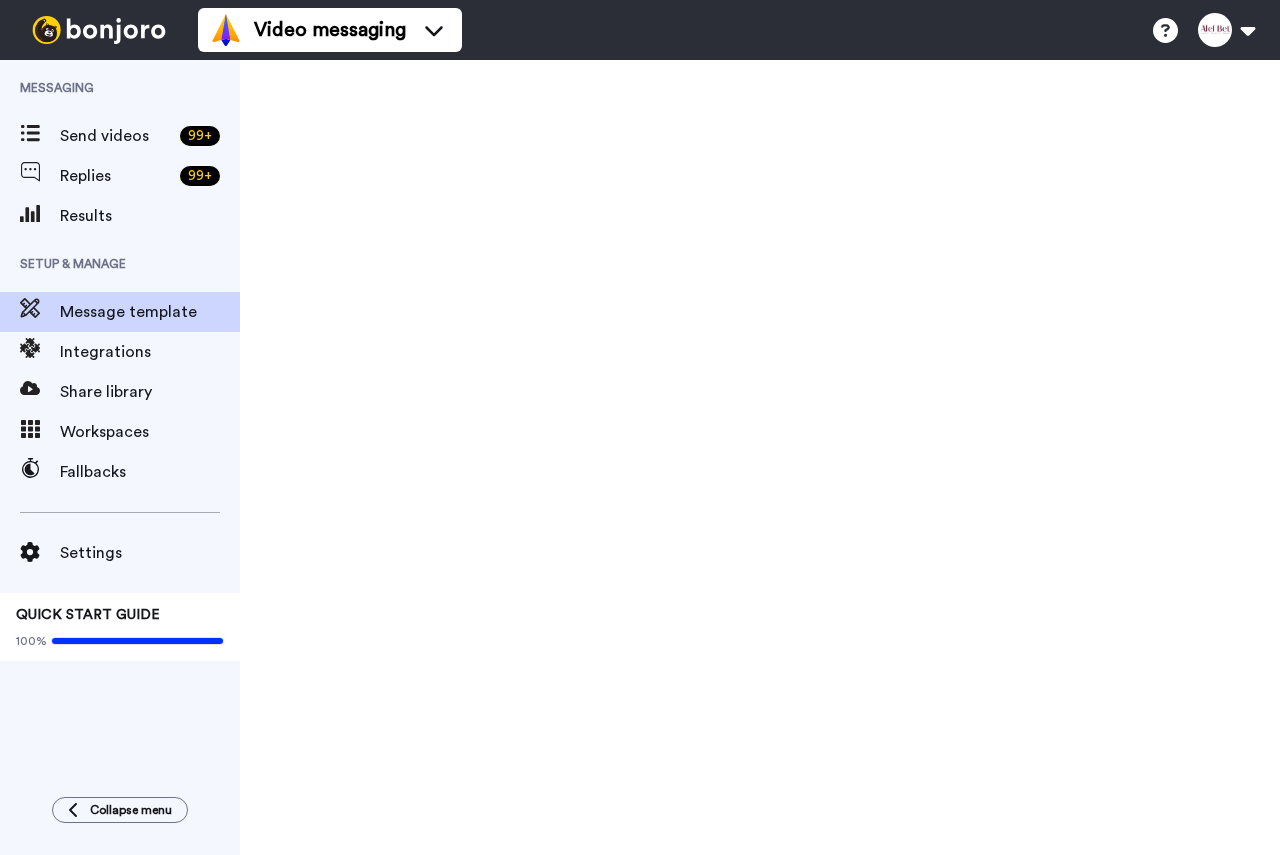scroll, scrollTop: 0, scrollLeft: 0, axis: both 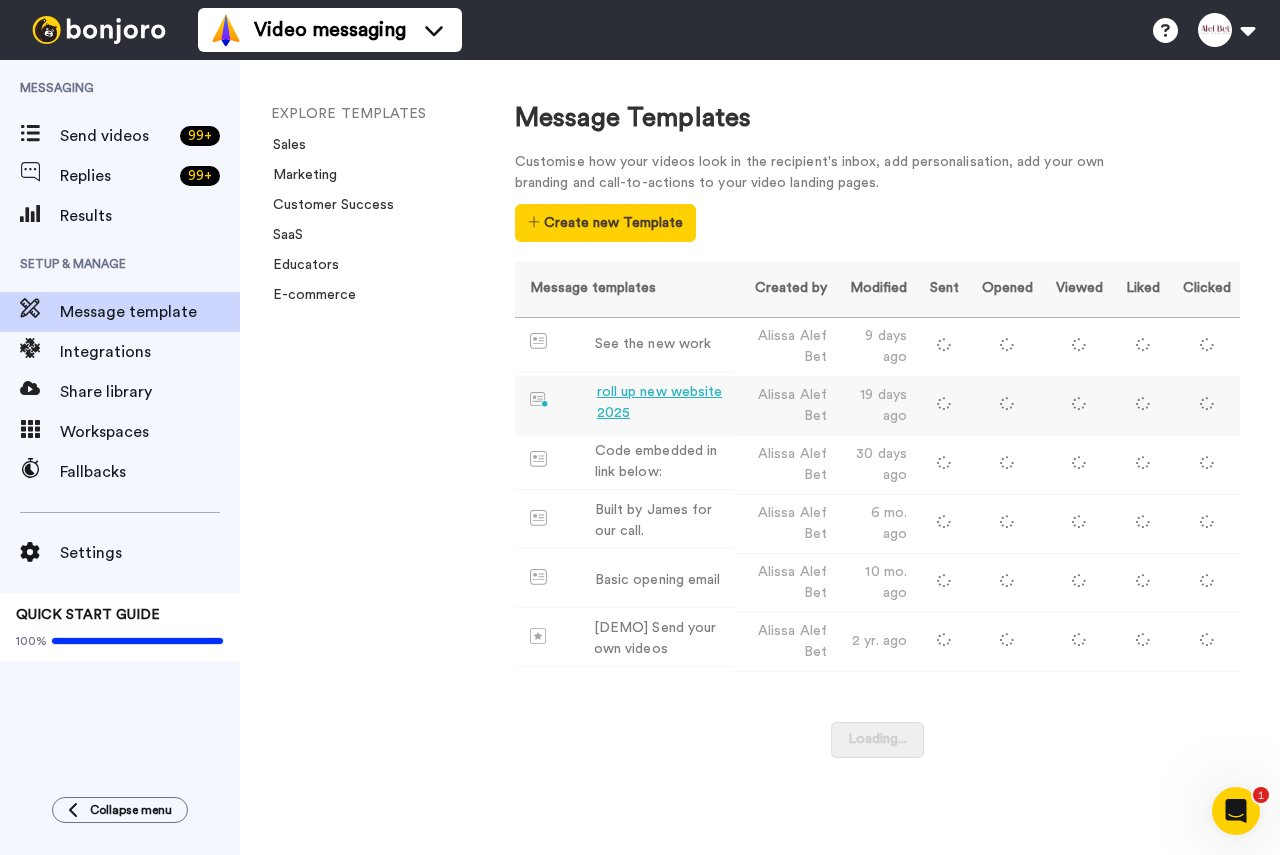 click on "roll up new website 2025" at bounding box center (662, 403) 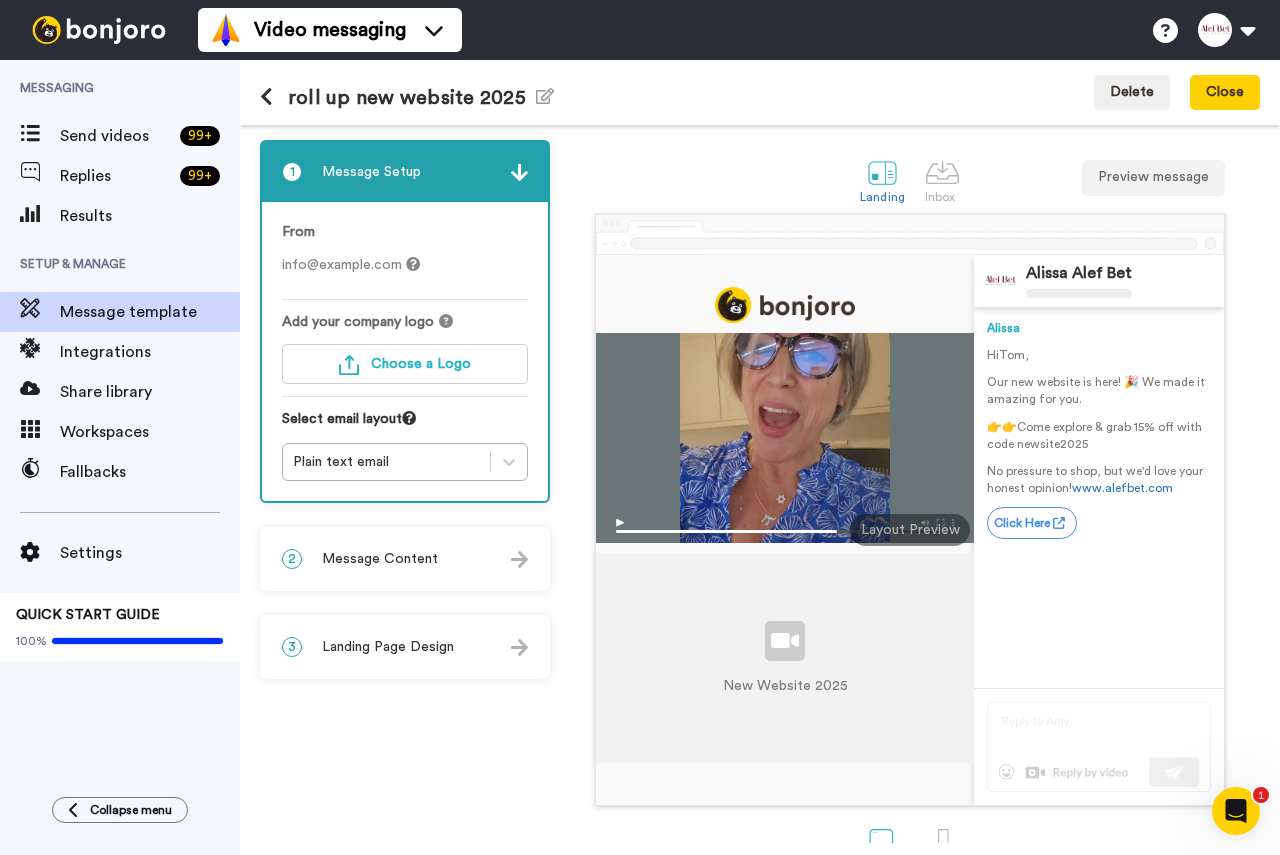 click on "Message Content" at bounding box center (380, 559) 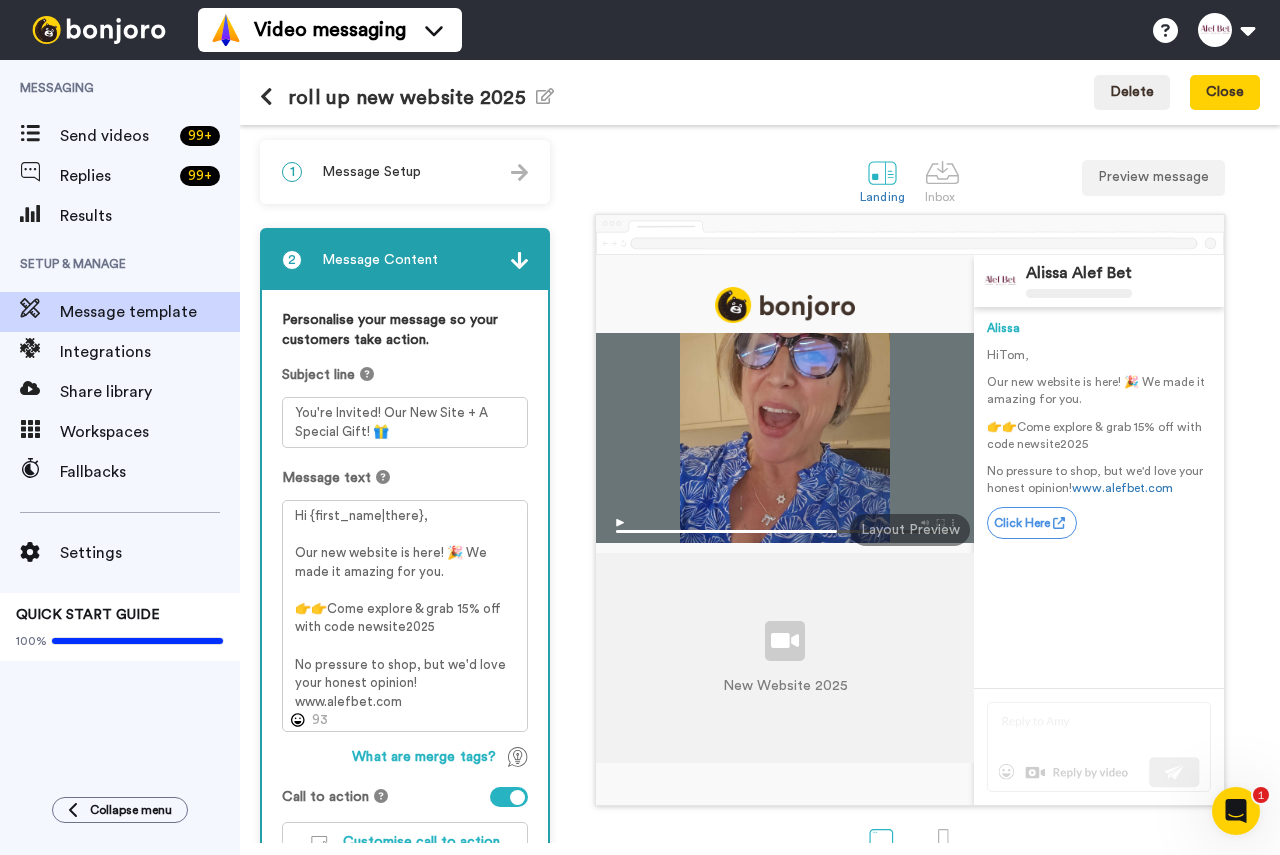 scroll, scrollTop: 100, scrollLeft: 0, axis: vertical 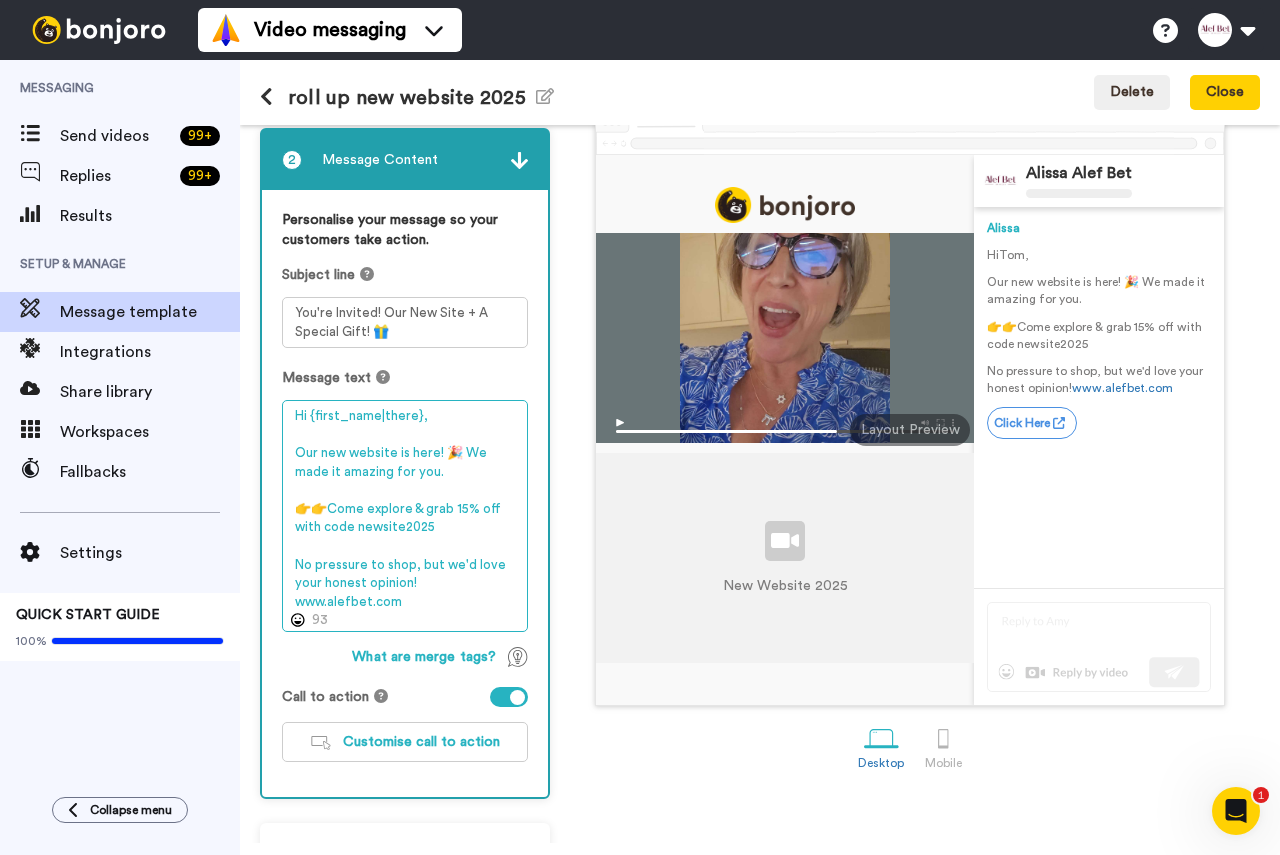 drag, startPoint x: 423, startPoint y: 588, endPoint x: 276, endPoint y: 455, distance: 198.23723 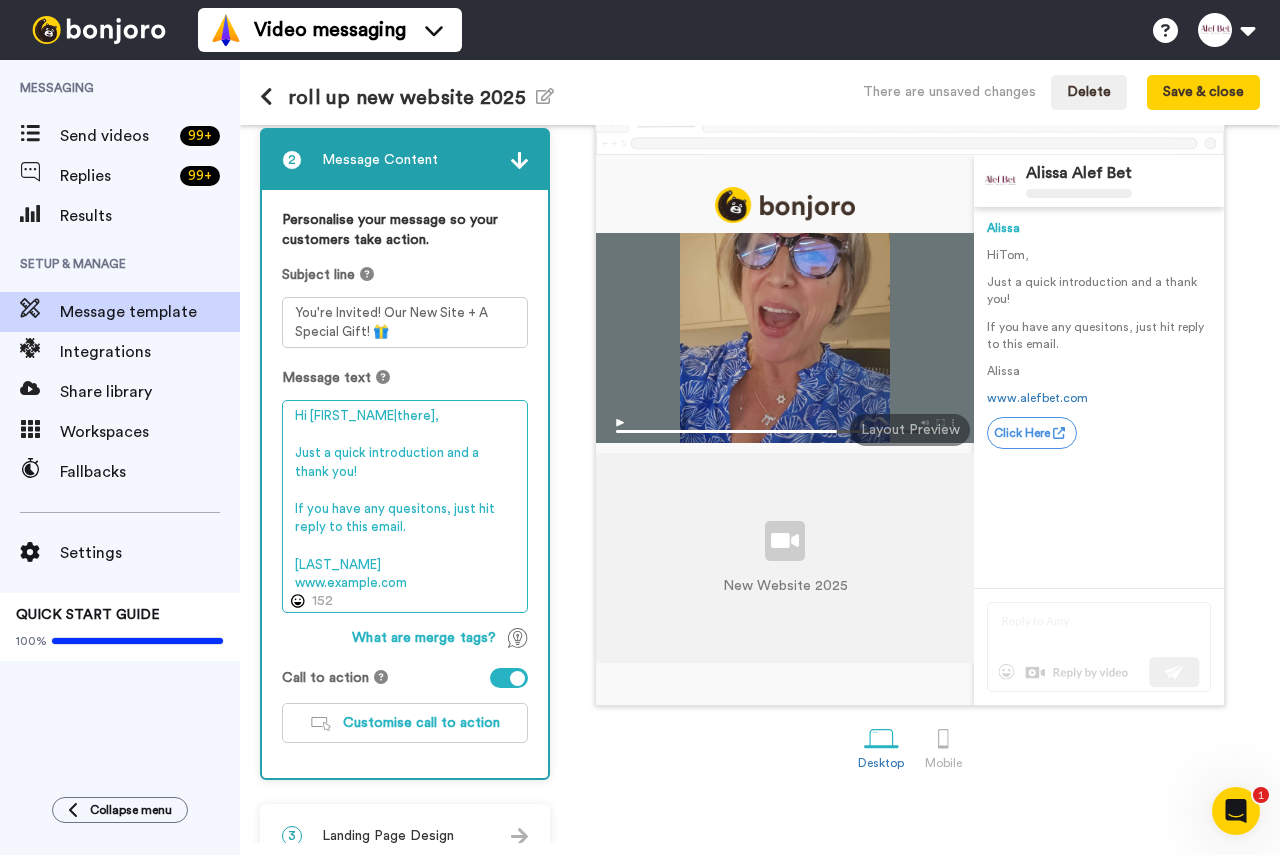 click on "Hi {first_name|there},
Just a quick introduction and a thank you!
If you have any quesitons, just hit reply to this email.
Alissa
www.alefbet.com" at bounding box center [405, 506] 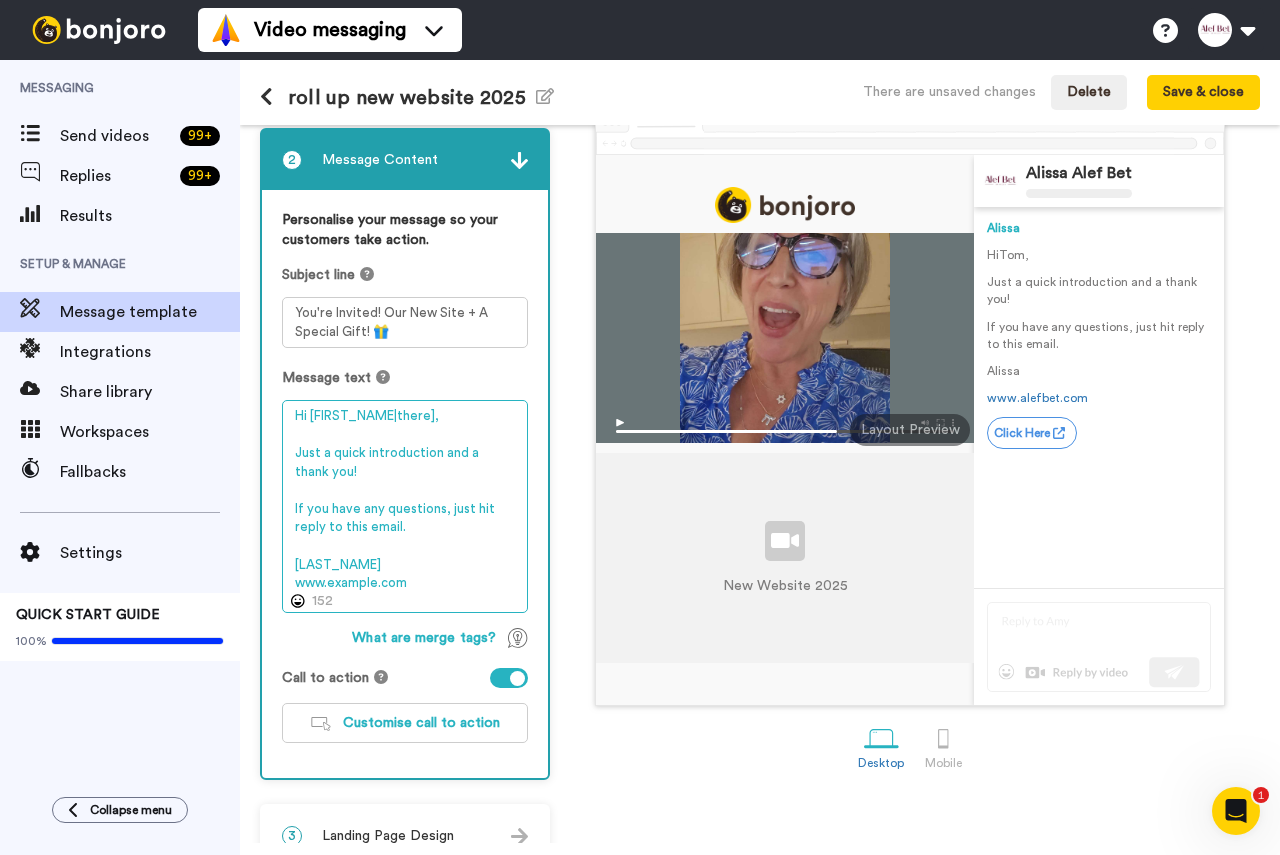 click on "Hi {first_name|there},
Just a quick introduction and a thank you!
If you have any questions, just hit reply to this email.
Alissa
www.alefbet.com" at bounding box center (405, 506) 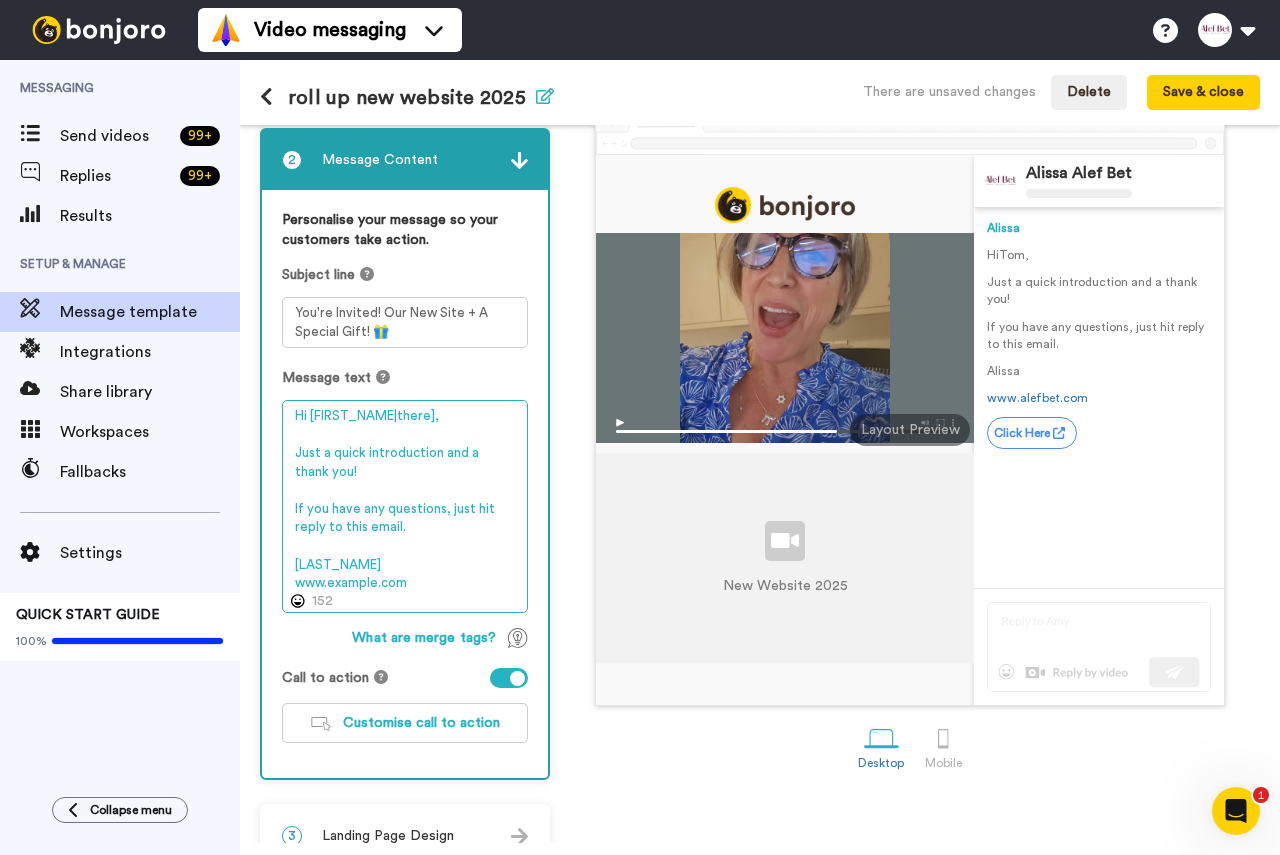 type on "Hi {first_name|there},
Just a quick introduction and a thank you!
If you have any questions, just hit reply to this email.
Alissa
www.alefbet.com" 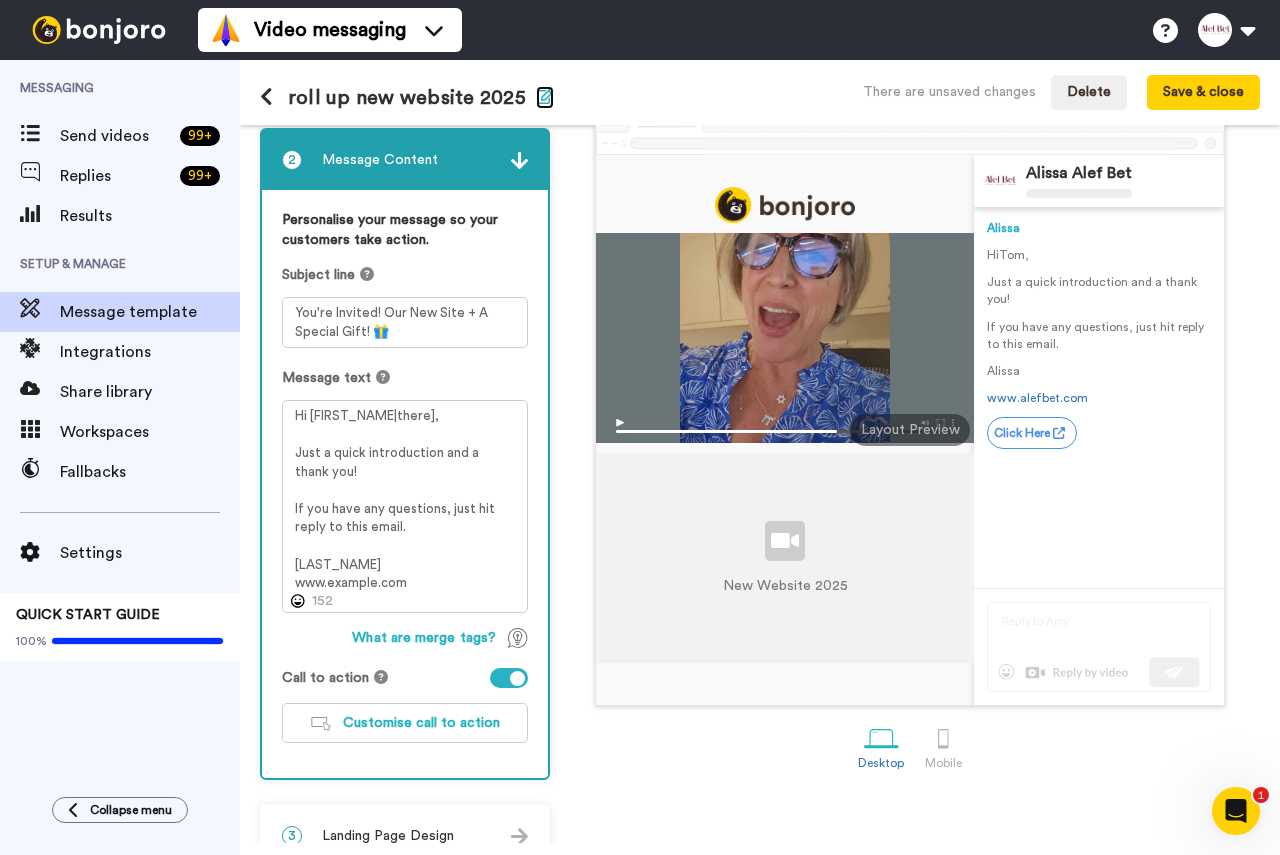 click at bounding box center [545, 96] 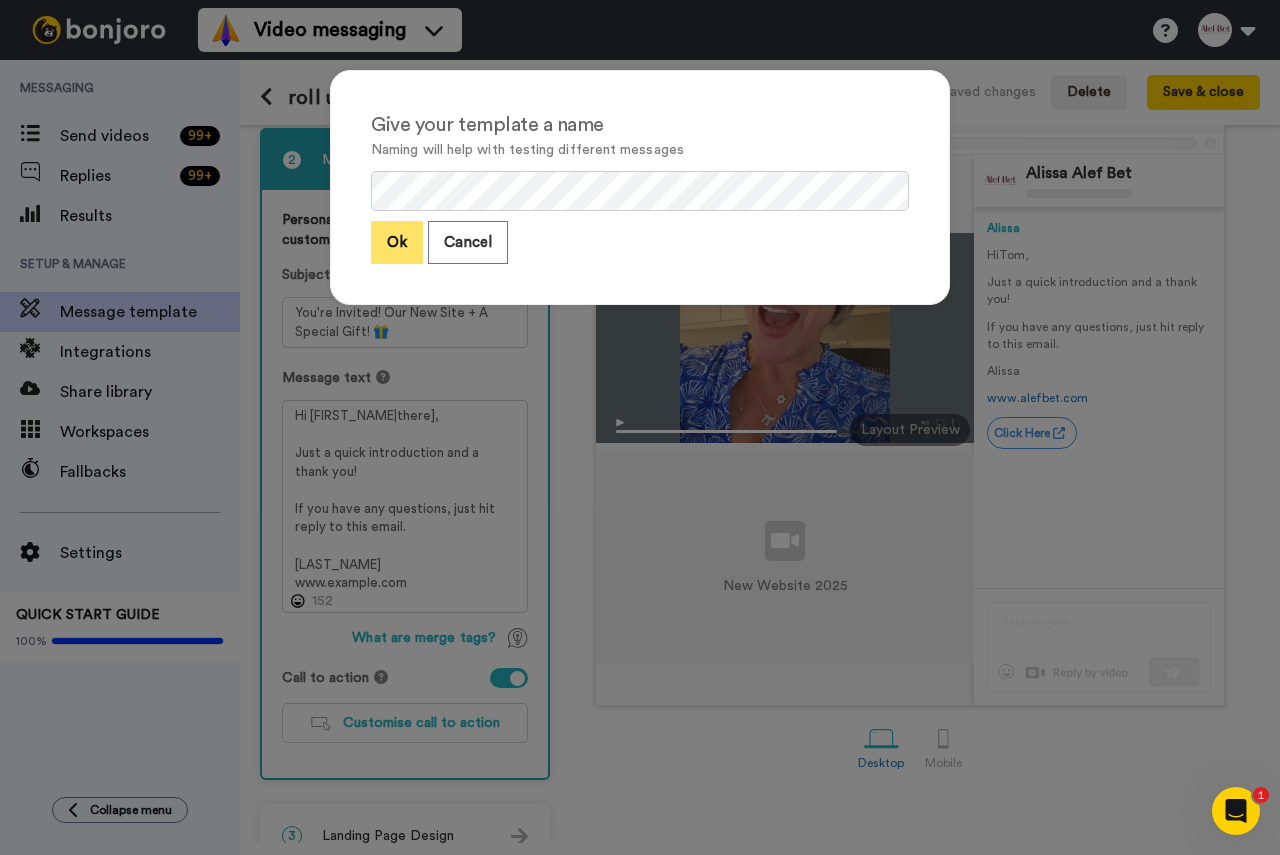 click on "Ok" at bounding box center [397, 242] 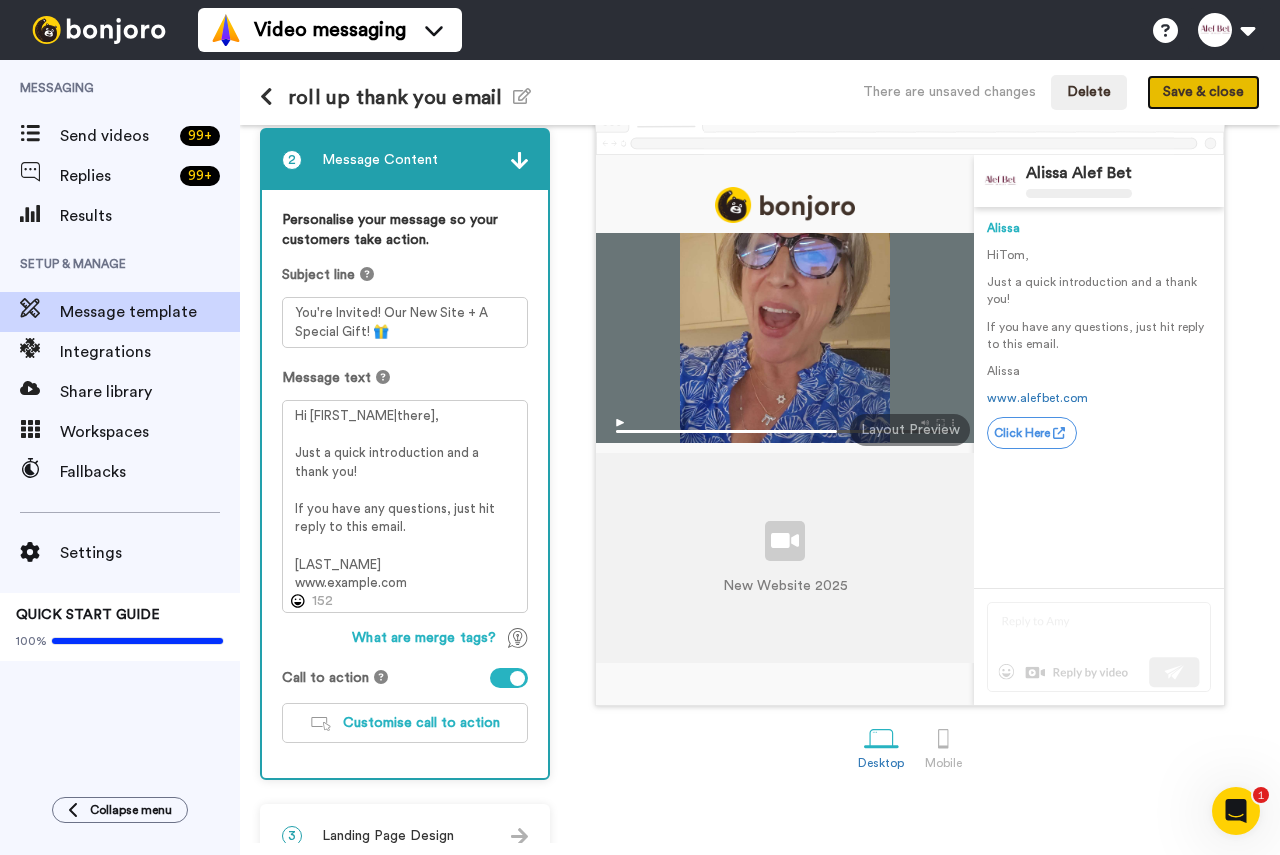 click on "Save & close" at bounding box center (1203, 93) 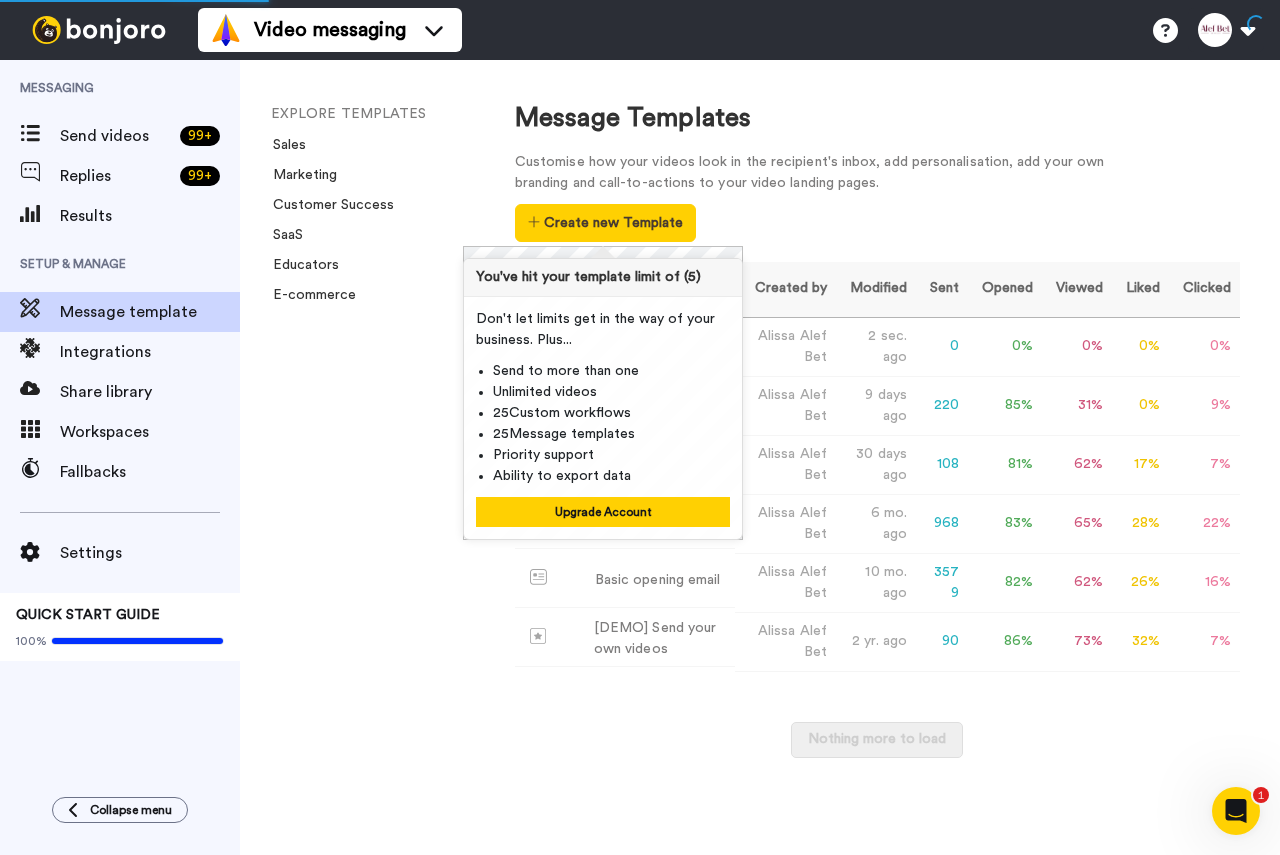 click on "Customise how your videos look in the recipient's inbox, add personalisation, add your own branding and call-to-actions to your video landing pages. Create new Template" at bounding box center [877, 197] 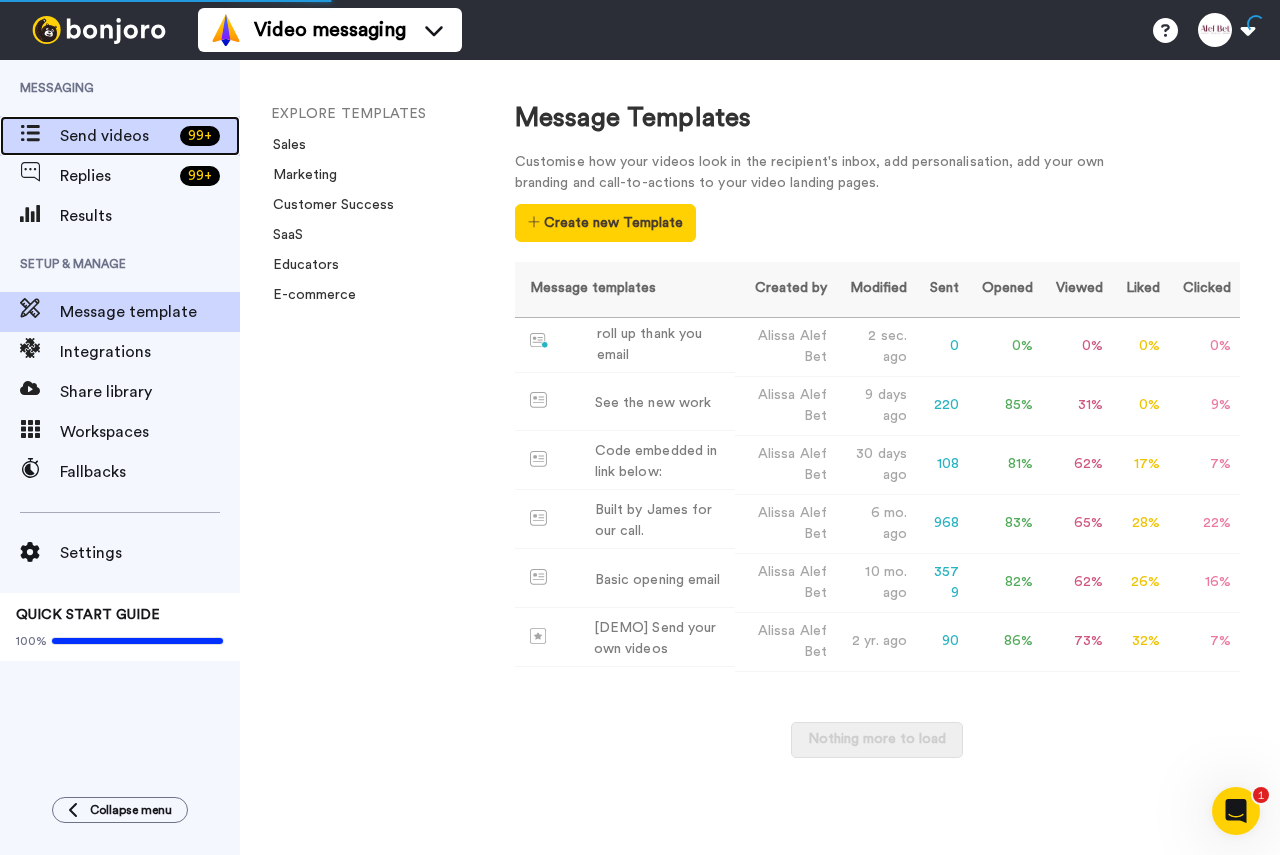 click on "Send videos" at bounding box center [116, 136] 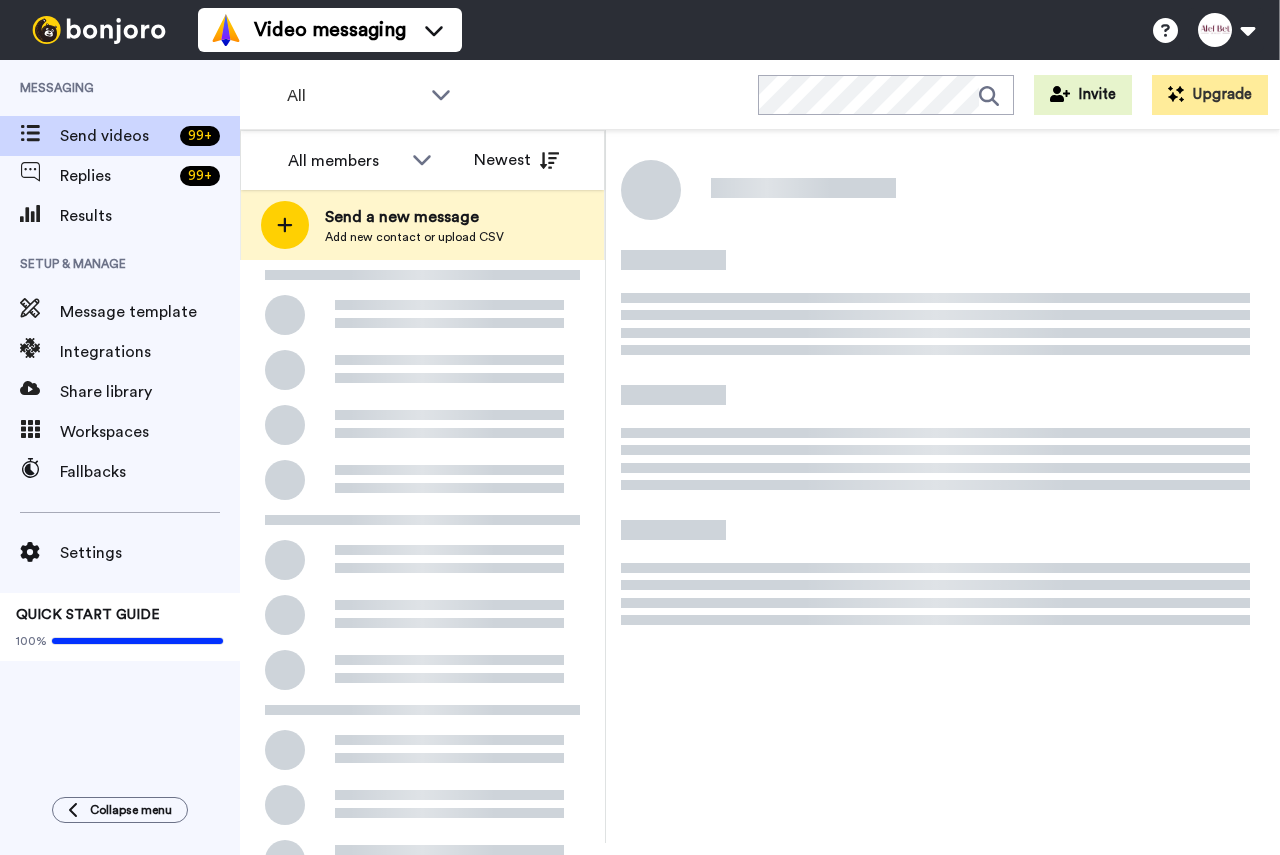 scroll, scrollTop: 0, scrollLeft: 0, axis: both 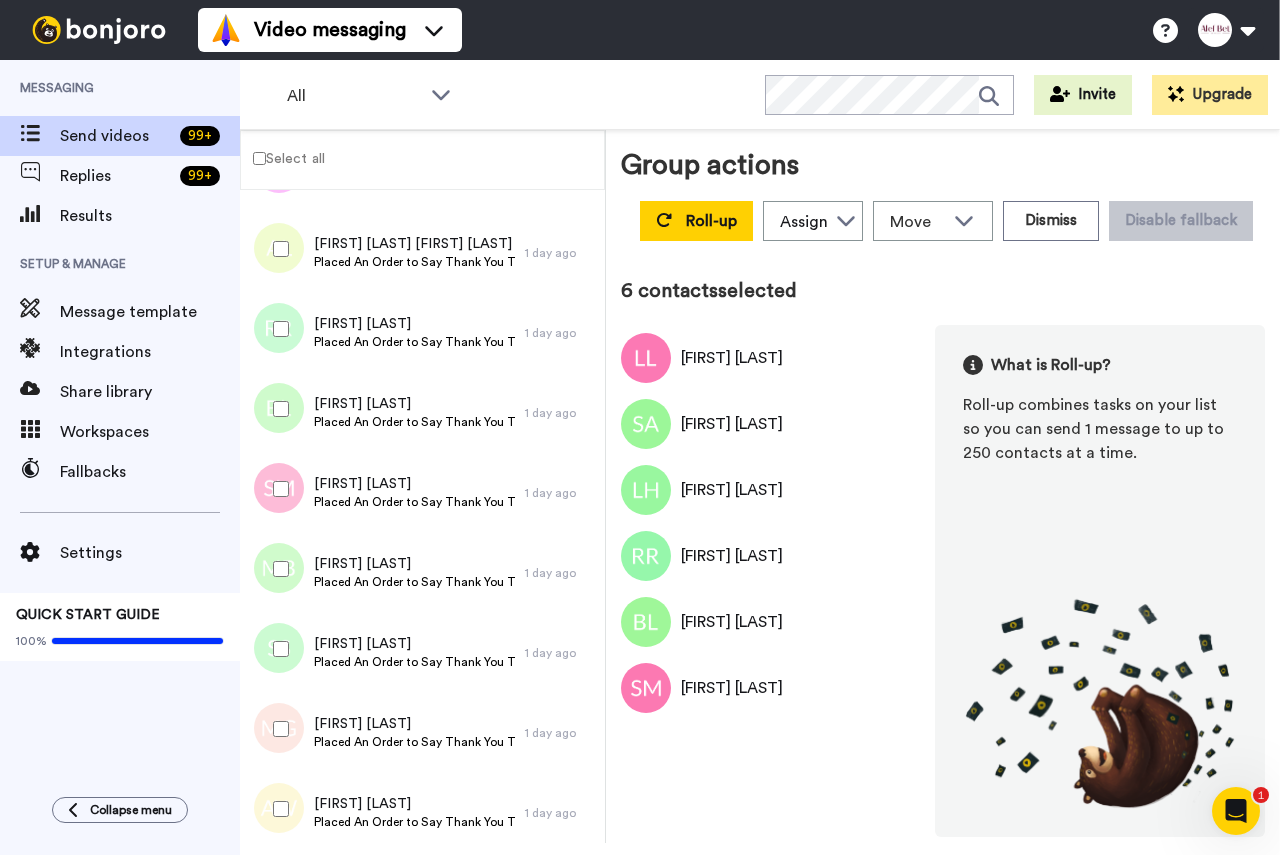 click at bounding box center [277, 569] 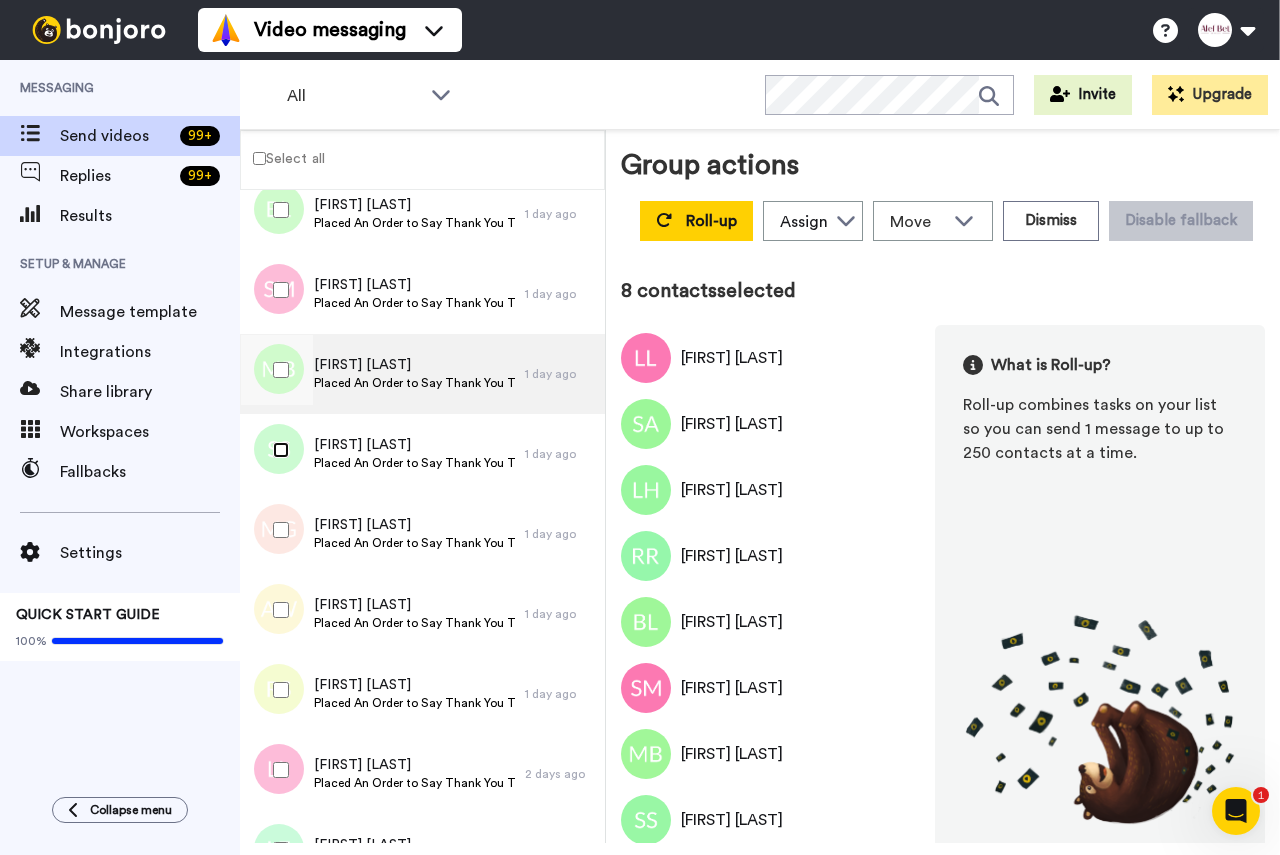 scroll, scrollTop: 4177, scrollLeft: 0, axis: vertical 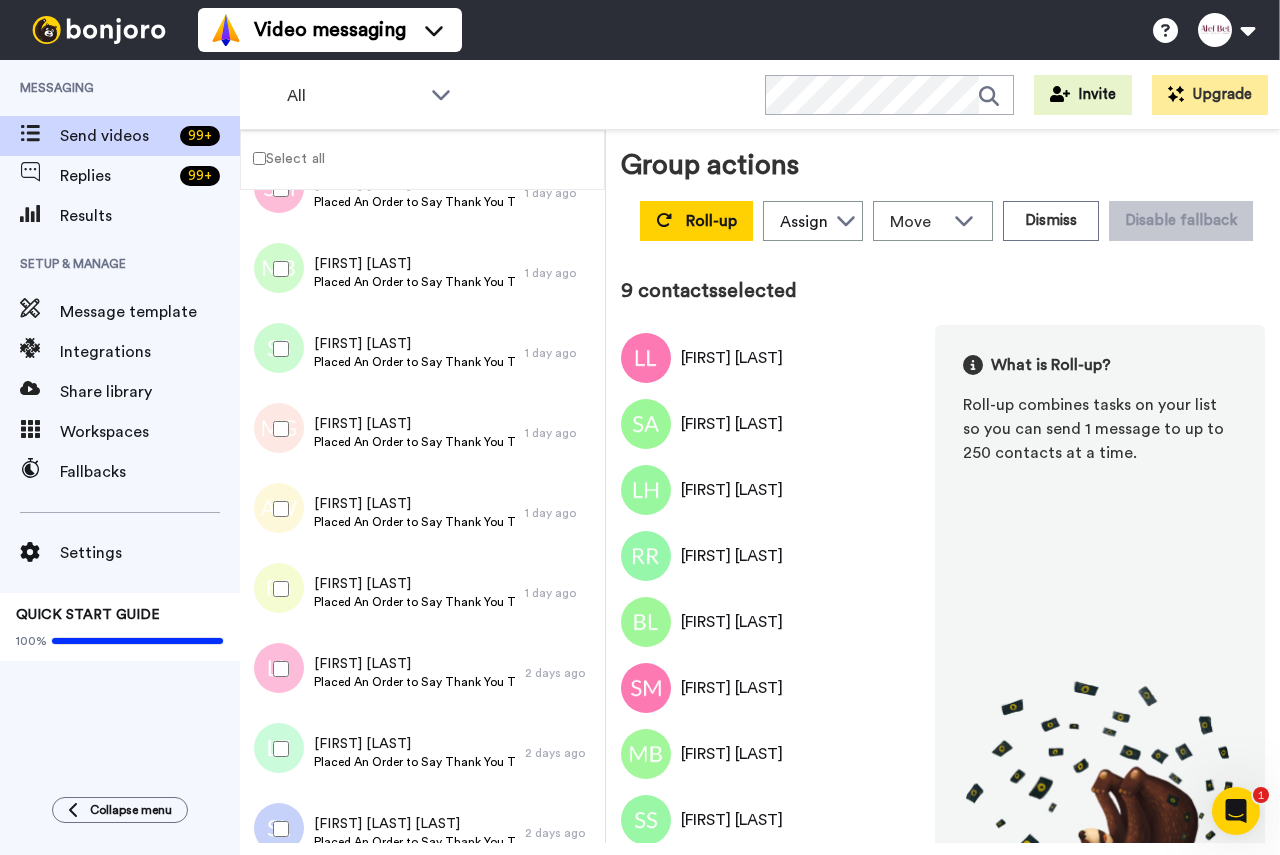 click at bounding box center (277, 509) 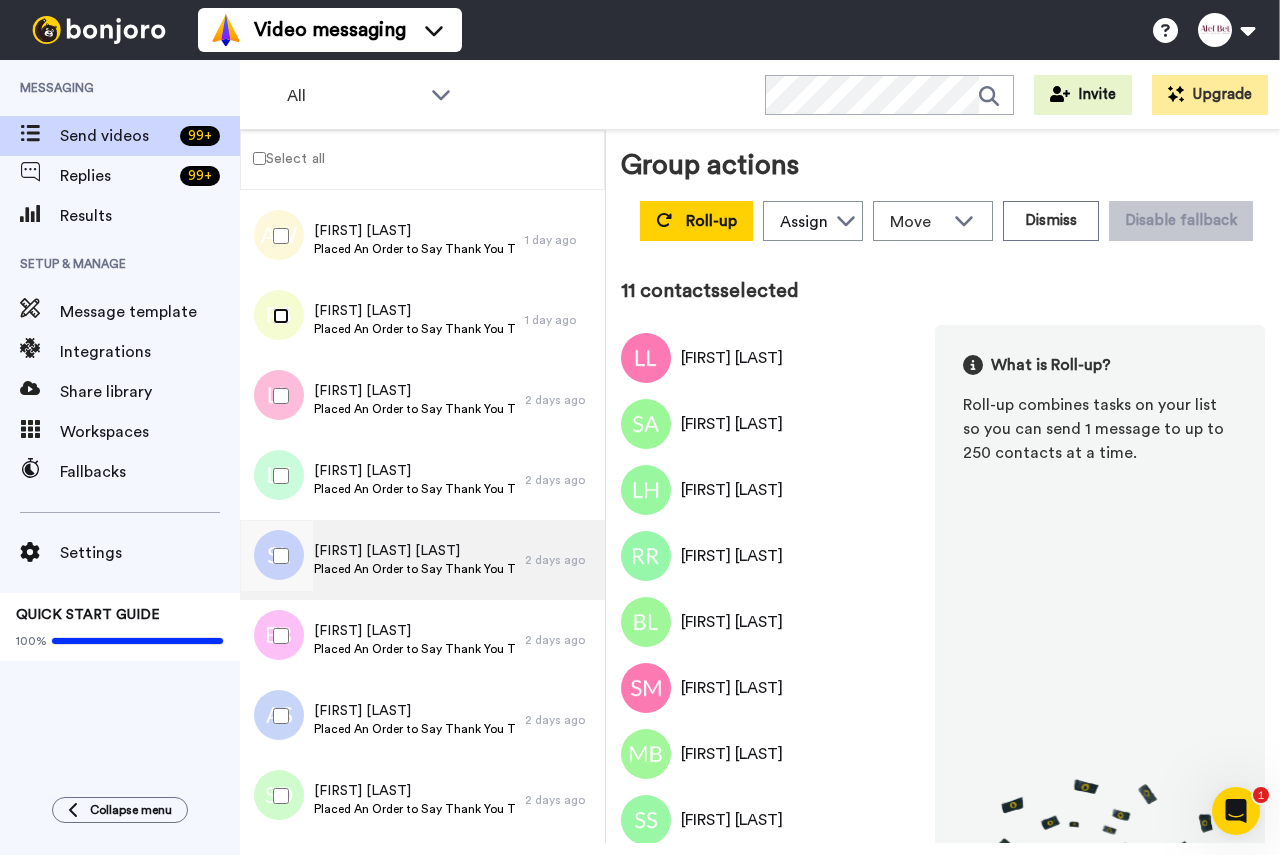 scroll, scrollTop: 4477, scrollLeft: 0, axis: vertical 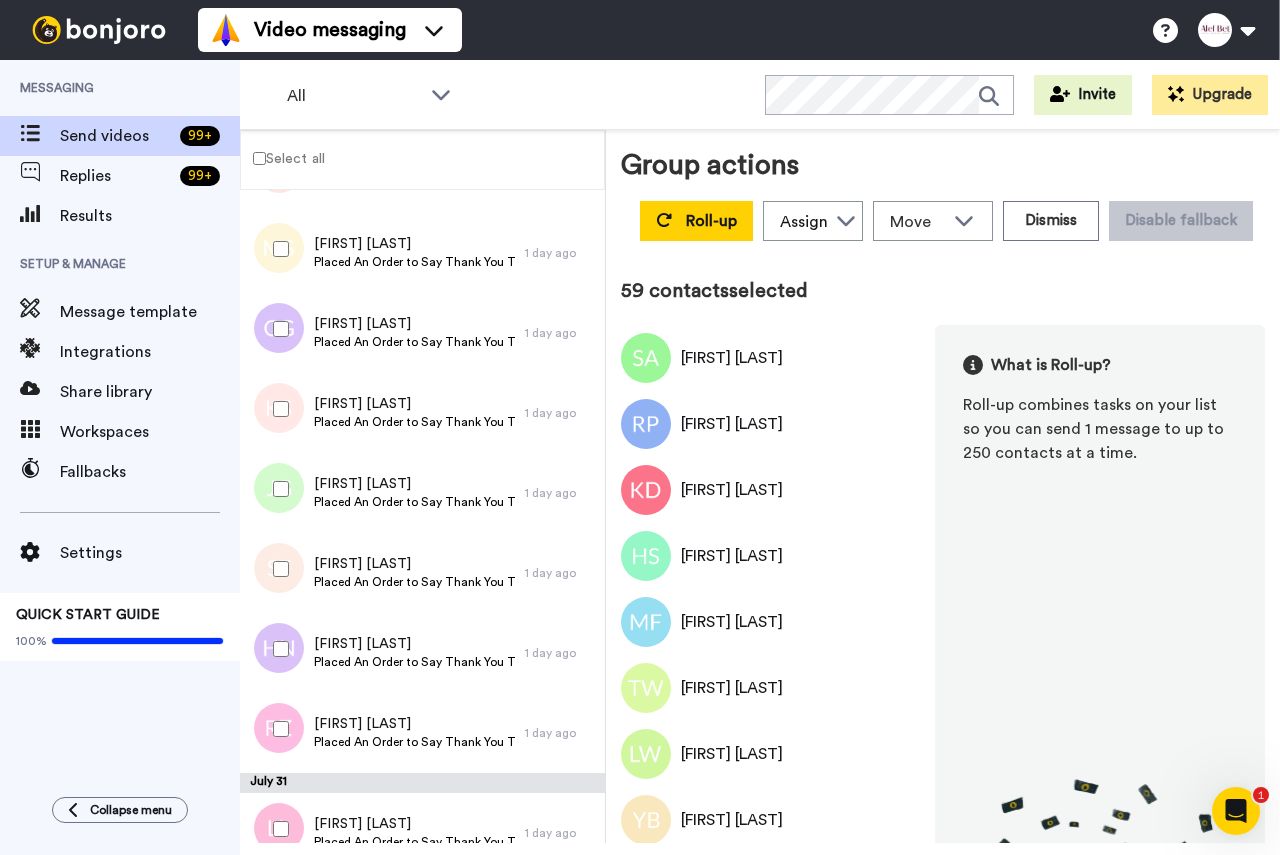 click at bounding box center (277, 329) 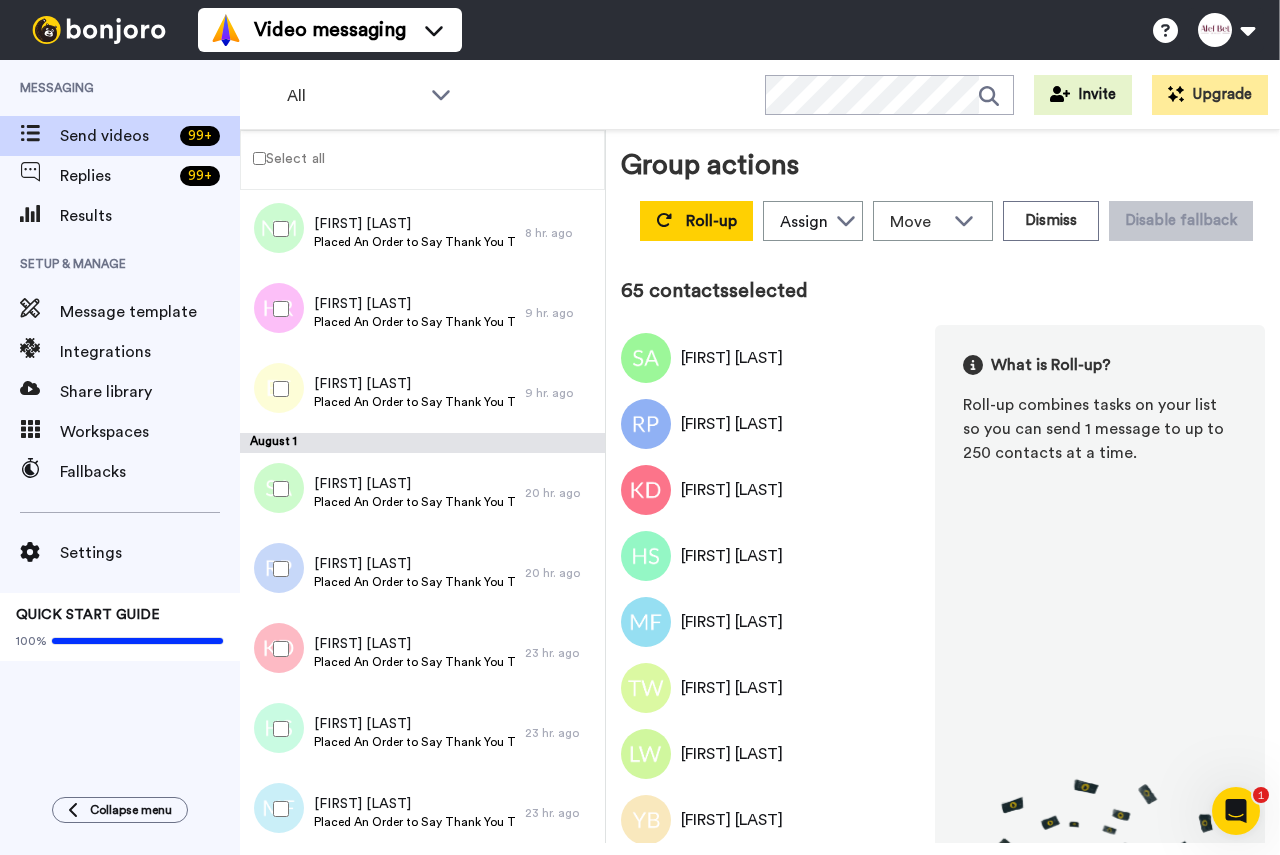 scroll, scrollTop: 1277, scrollLeft: 0, axis: vertical 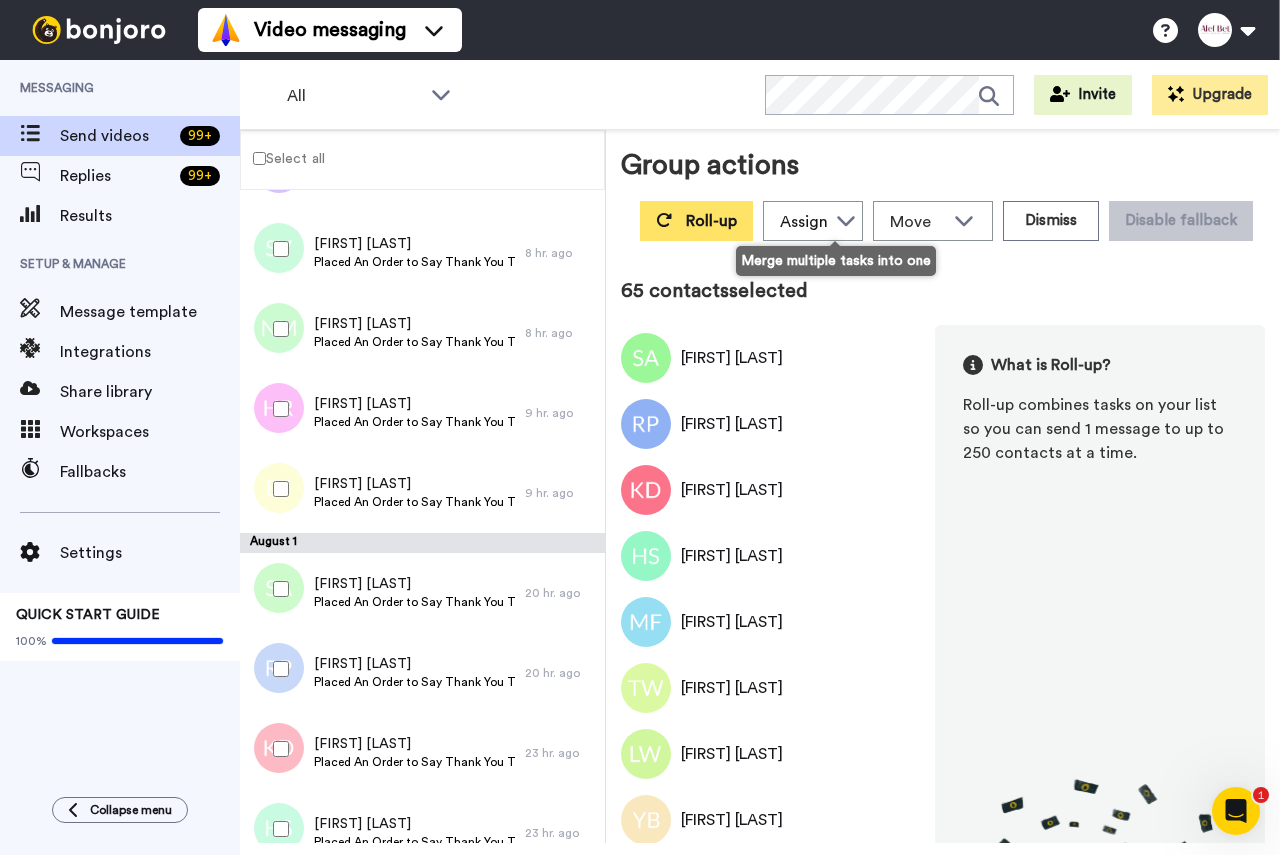 click on "Roll-up" at bounding box center [711, 221] 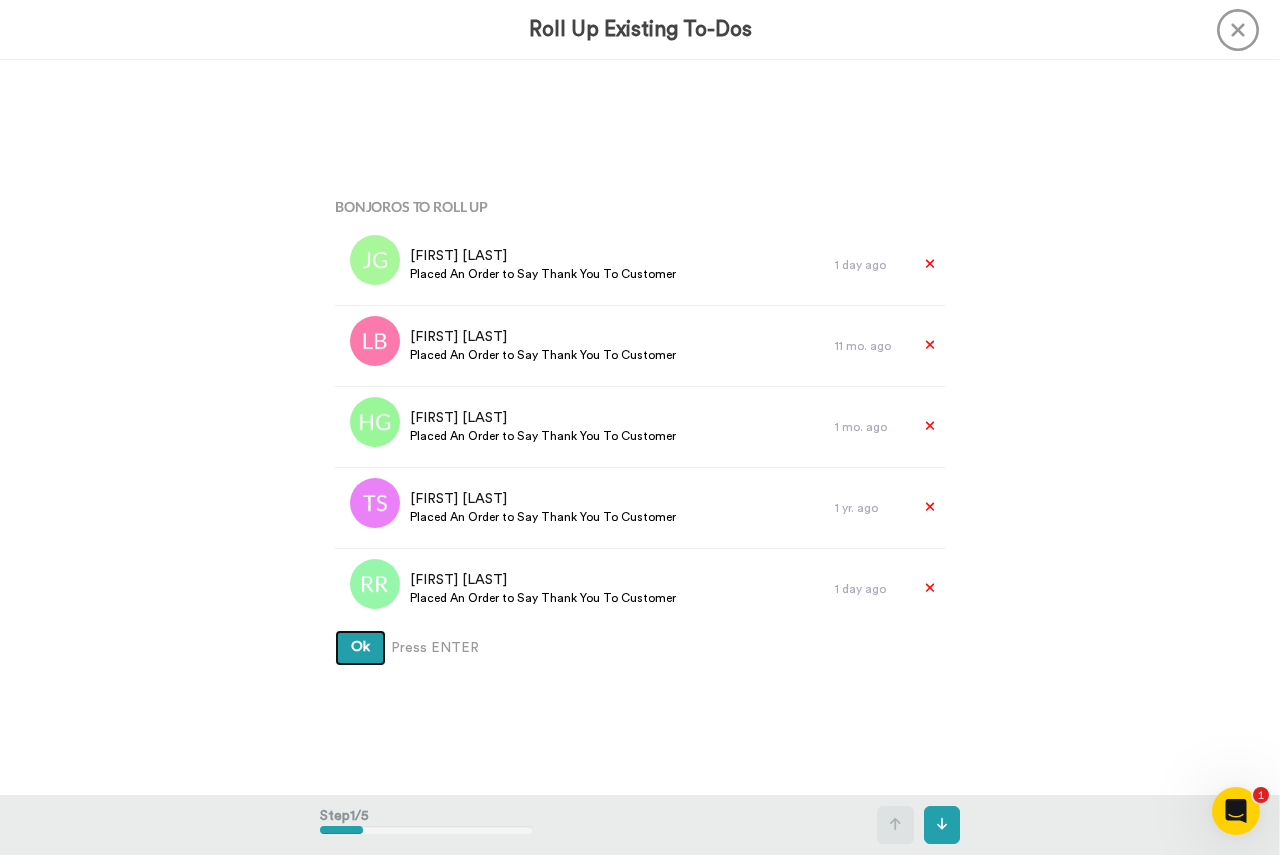 click on "Ok" at bounding box center [360, 647] 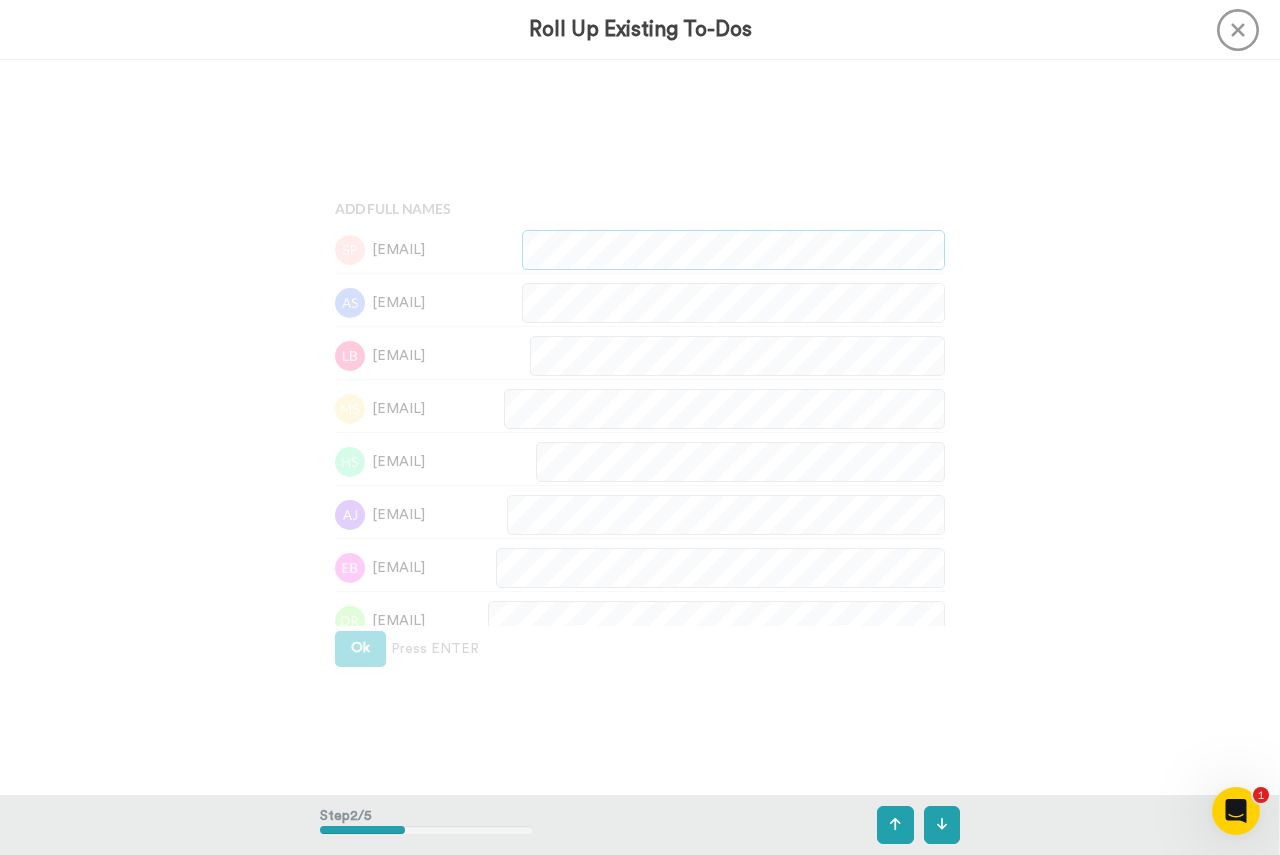 scroll, scrollTop: 735, scrollLeft: 0, axis: vertical 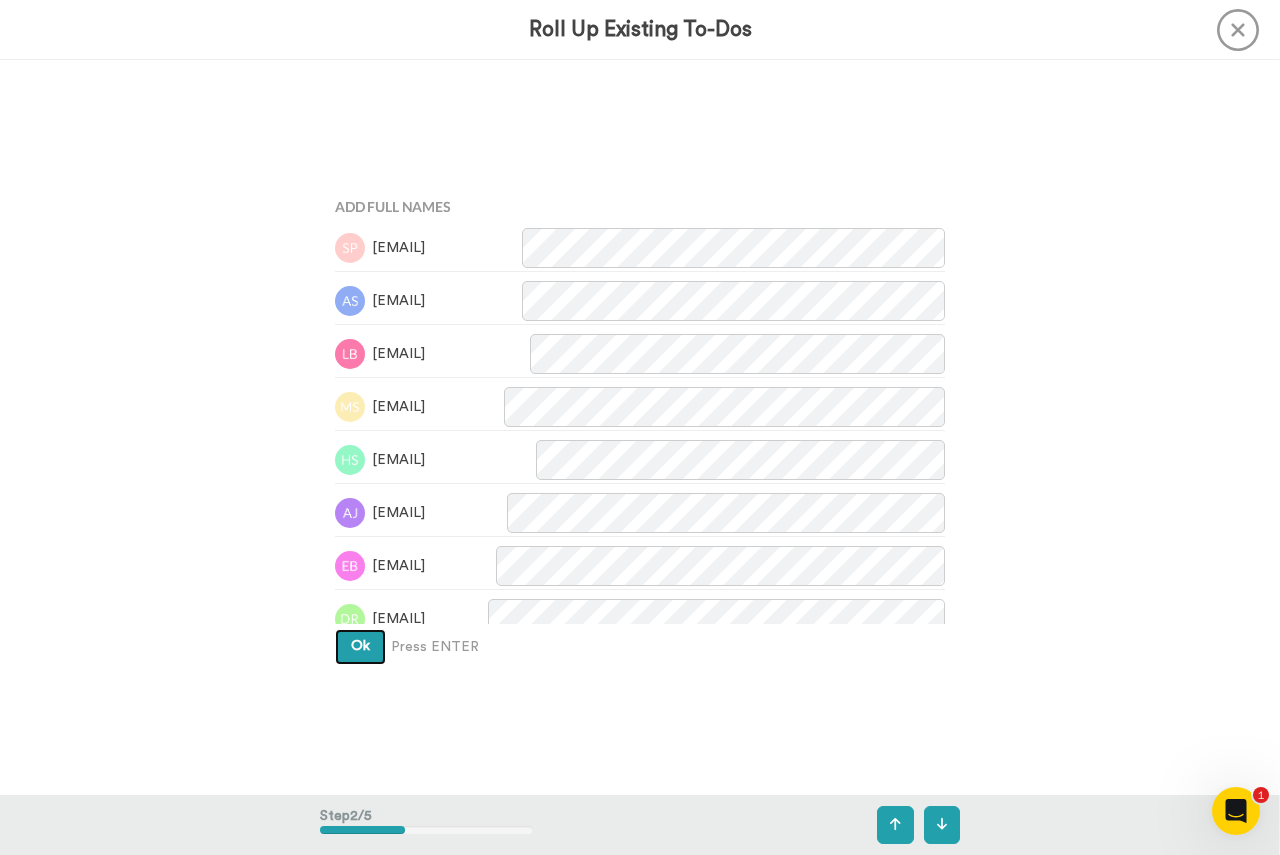 click on "Ok" at bounding box center (360, 646) 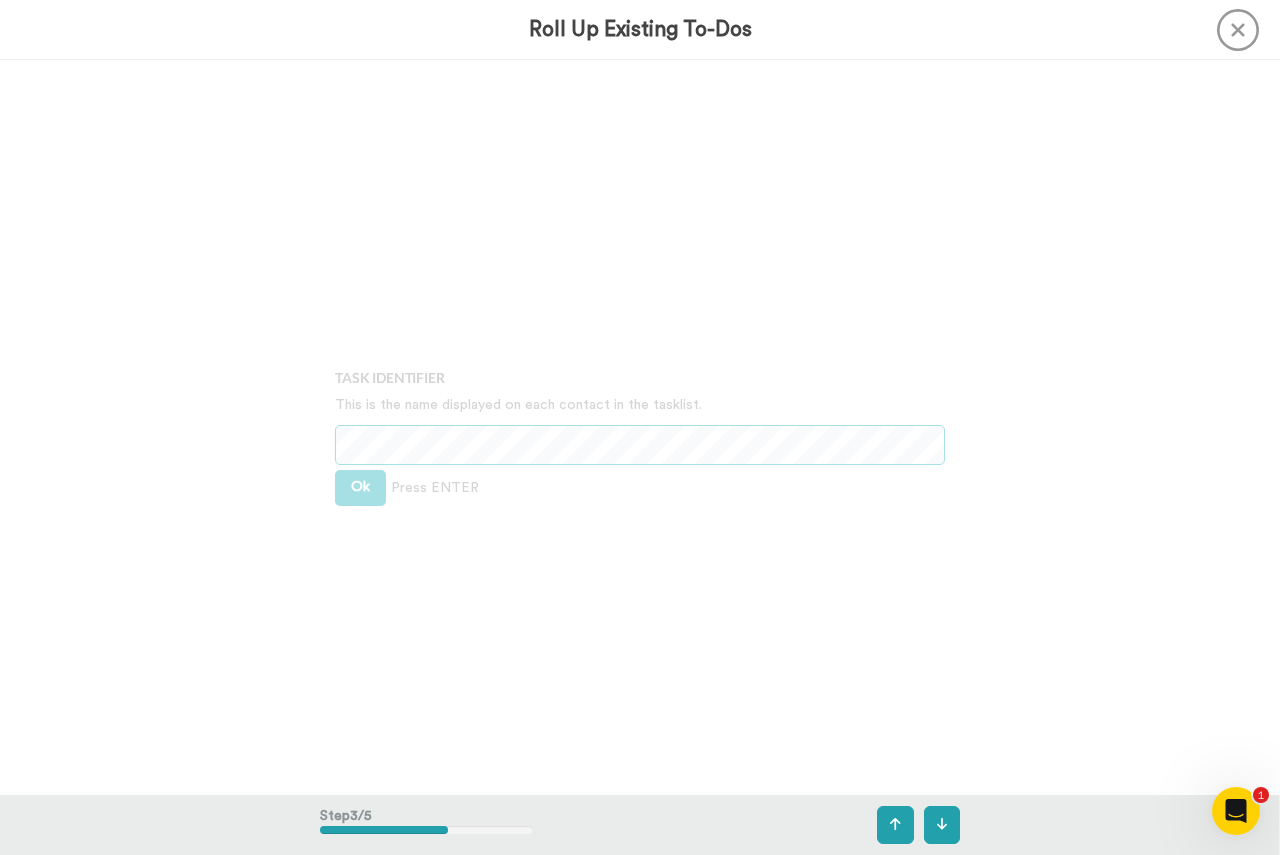scroll, scrollTop: 1470, scrollLeft: 0, axis: vertical 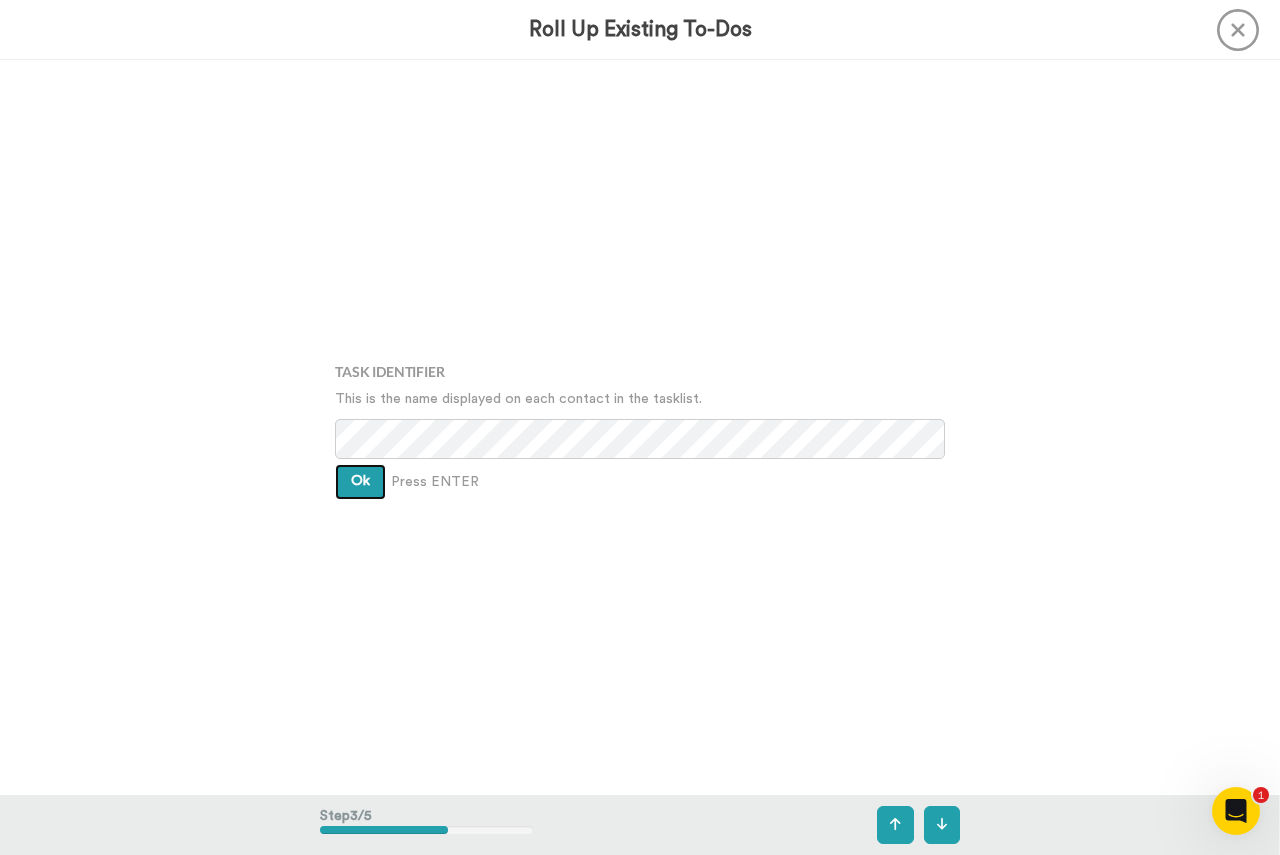 click on "Ok" at bounding box center [360, 481] 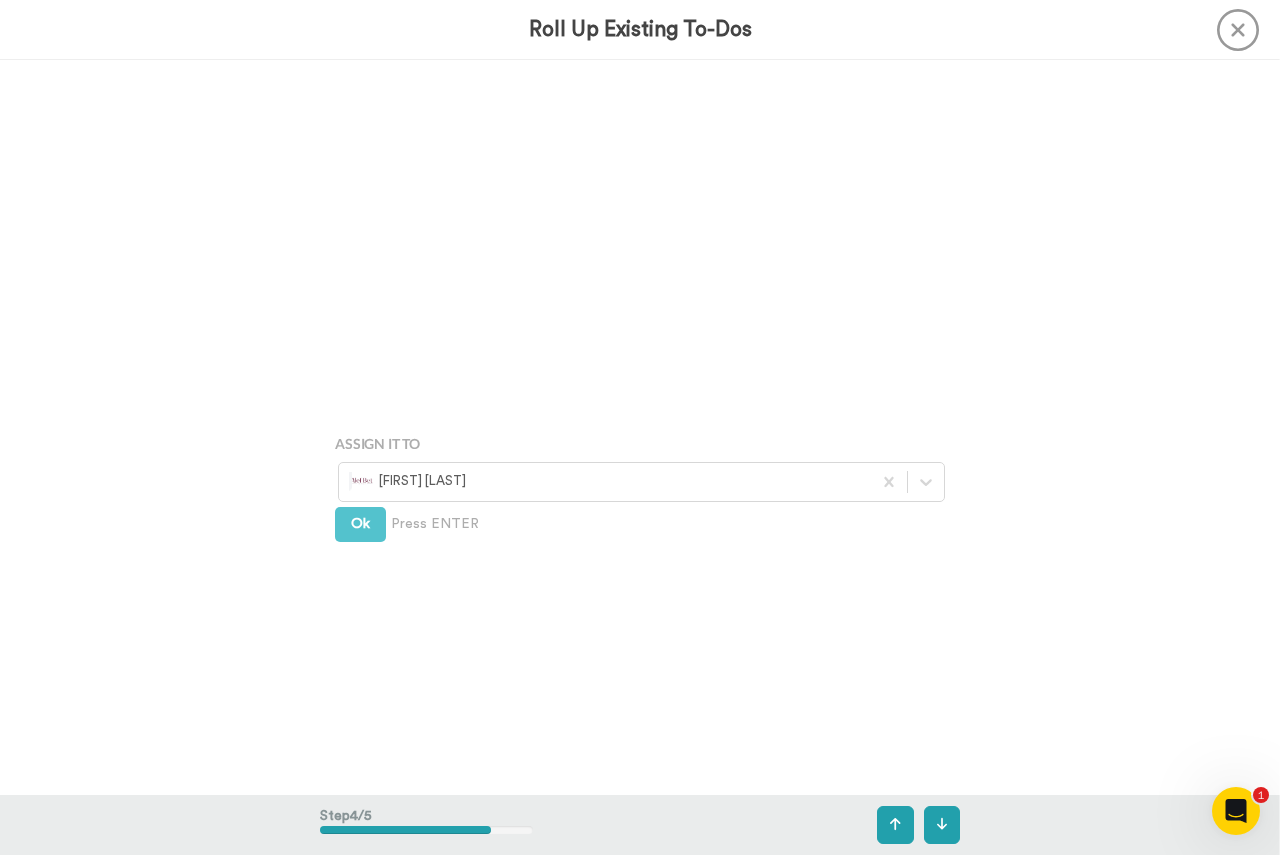 scroll, scrollTop: 2204, scrollLeft: 0, axis: vertical 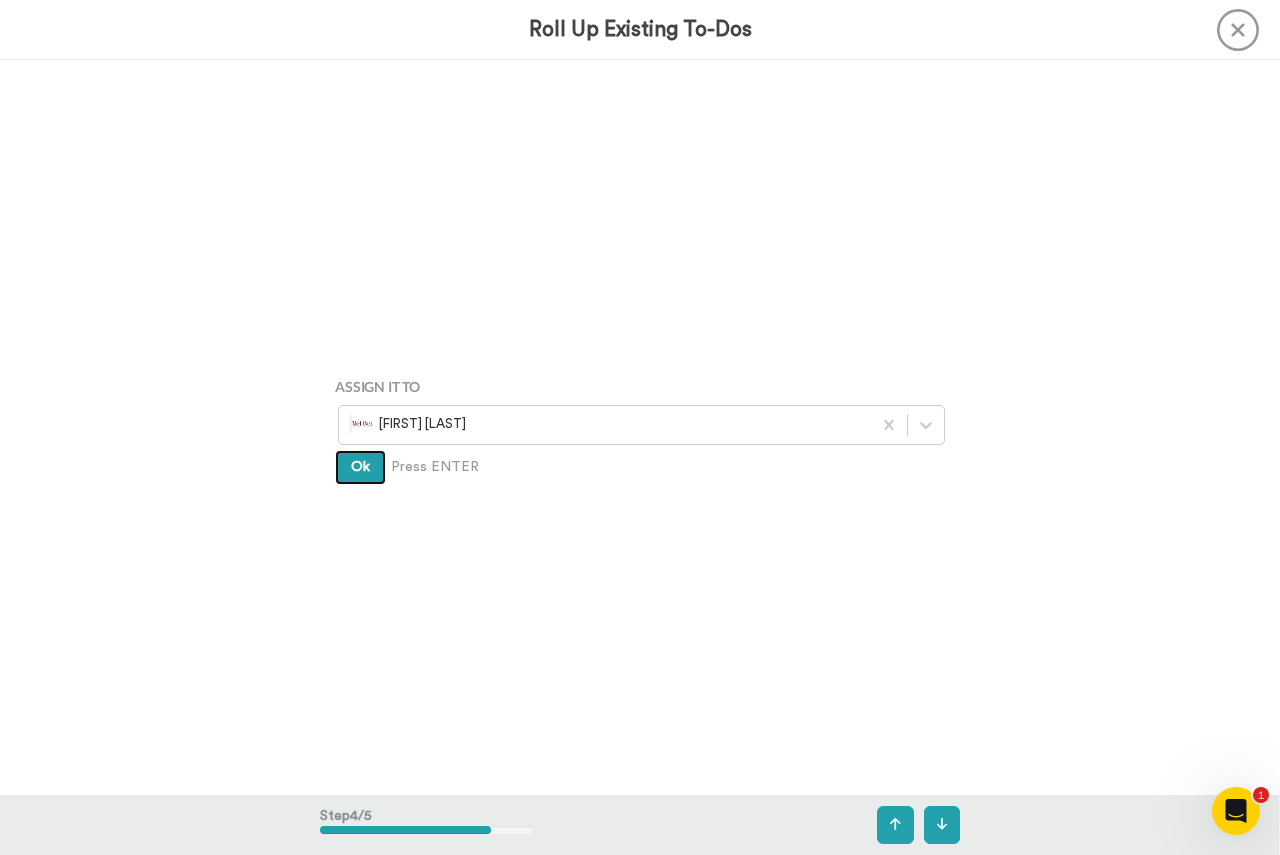 click on "Ok" at bounding box center (360, 468) 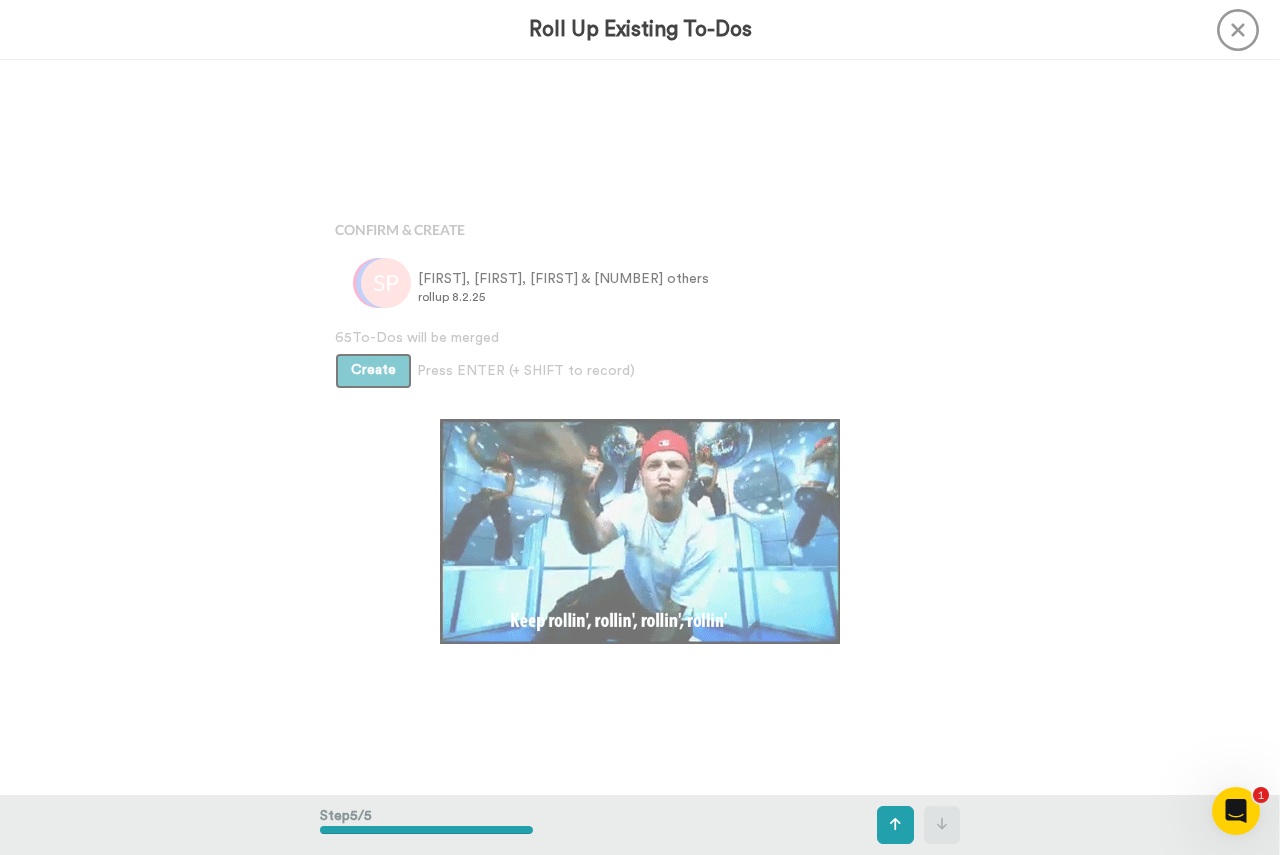 scroll, scrollTop: 2938, scrollLeft: 0, axis: vertical 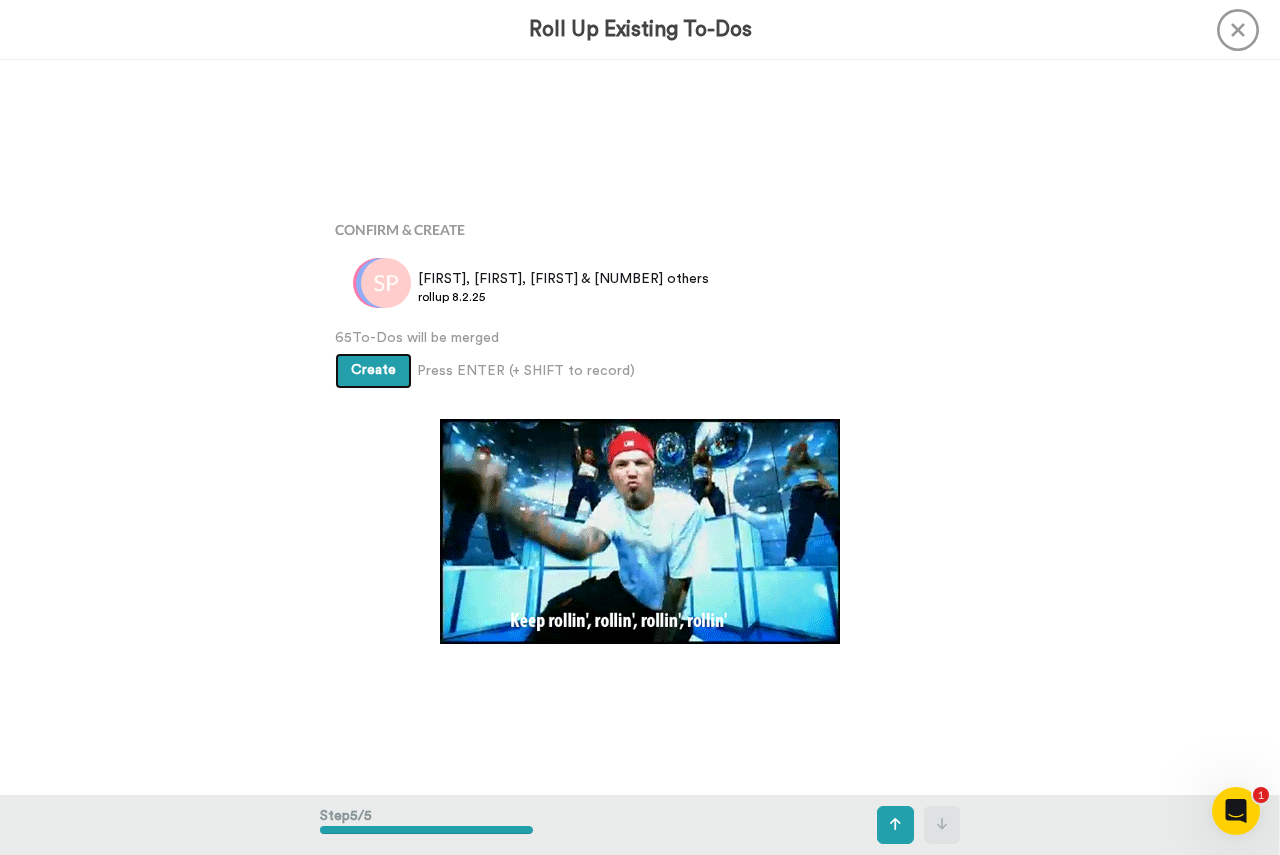 click on "Create" at bounding box center (373, 370) 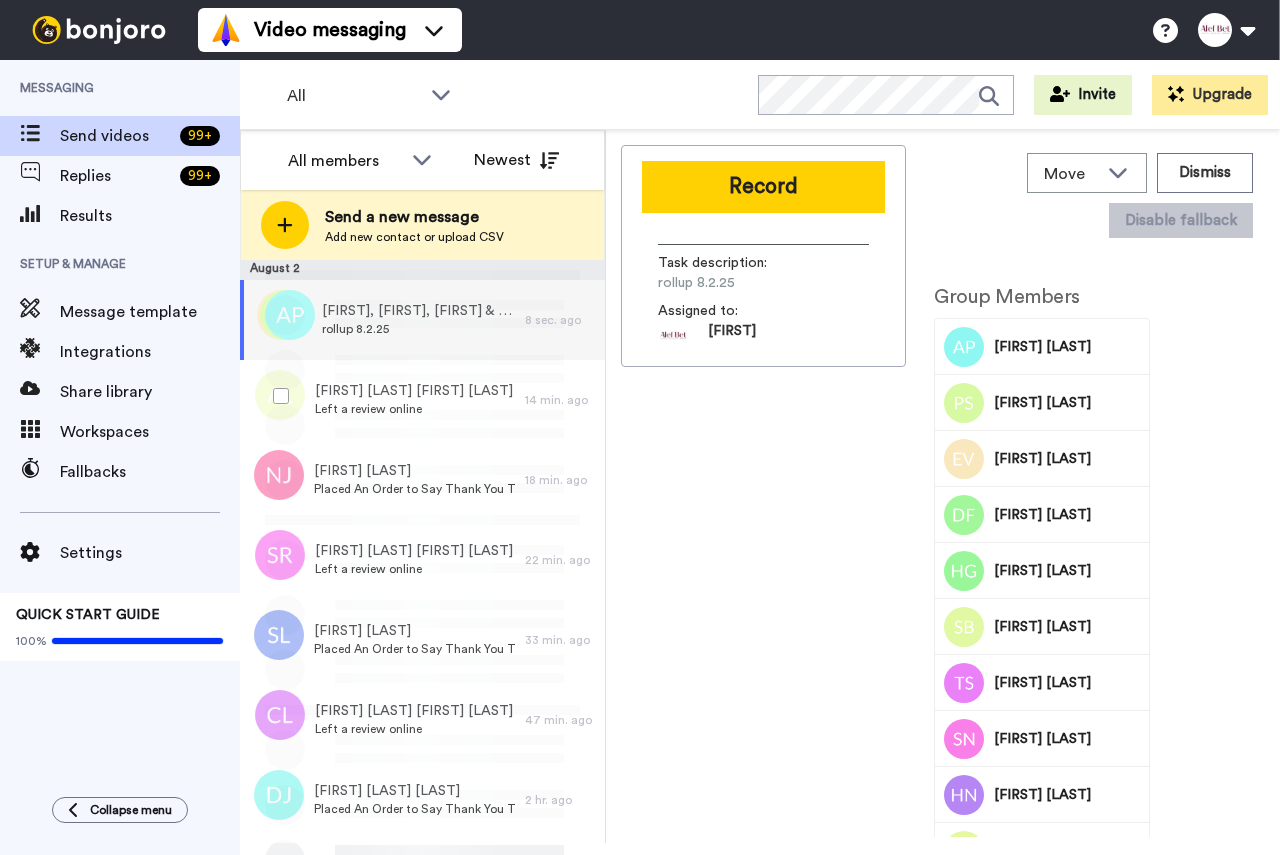 scroll, scrollTop: 0, scrollLeft: 0, axis: both 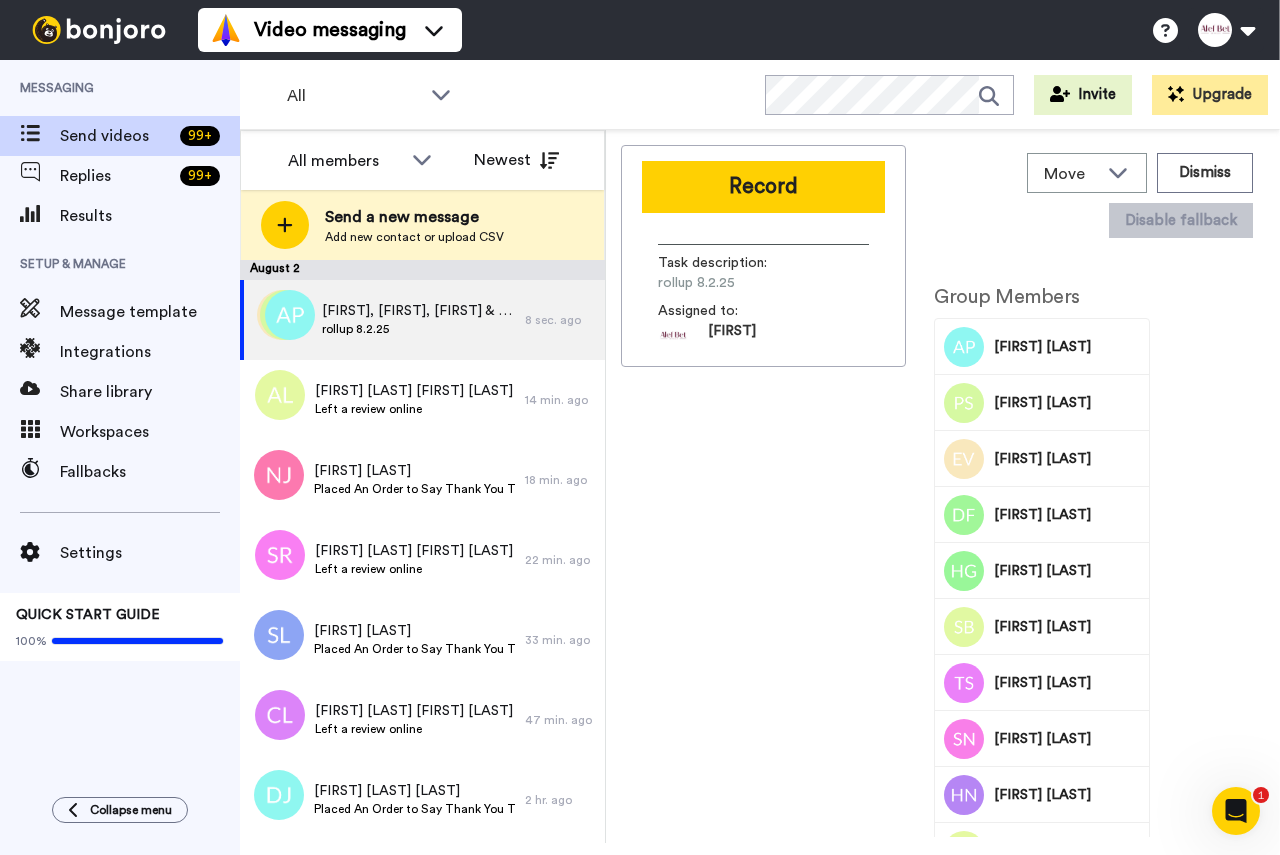 click on "Record" at bounding box center (763, 187) 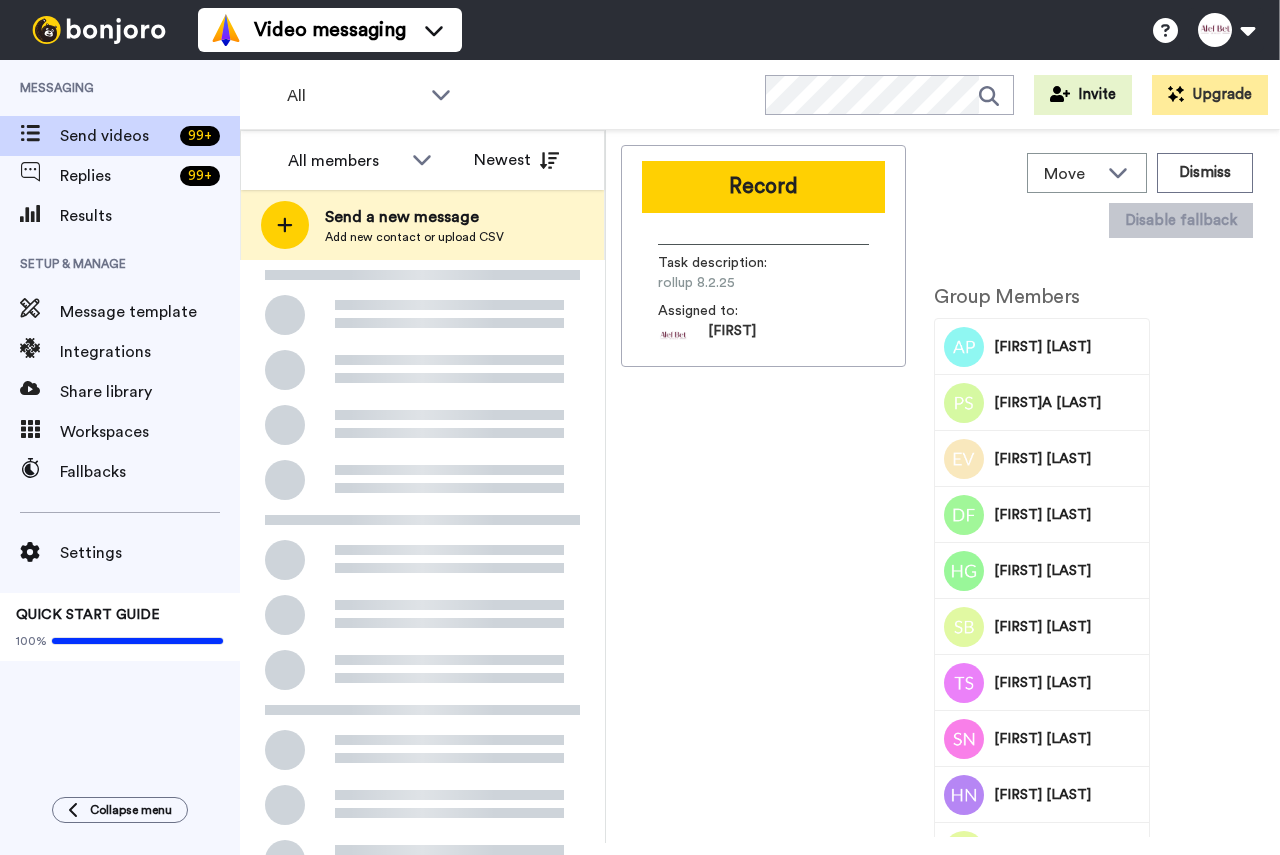 scroll, scrollTop: 0, scrollLeft: 0, axis: both 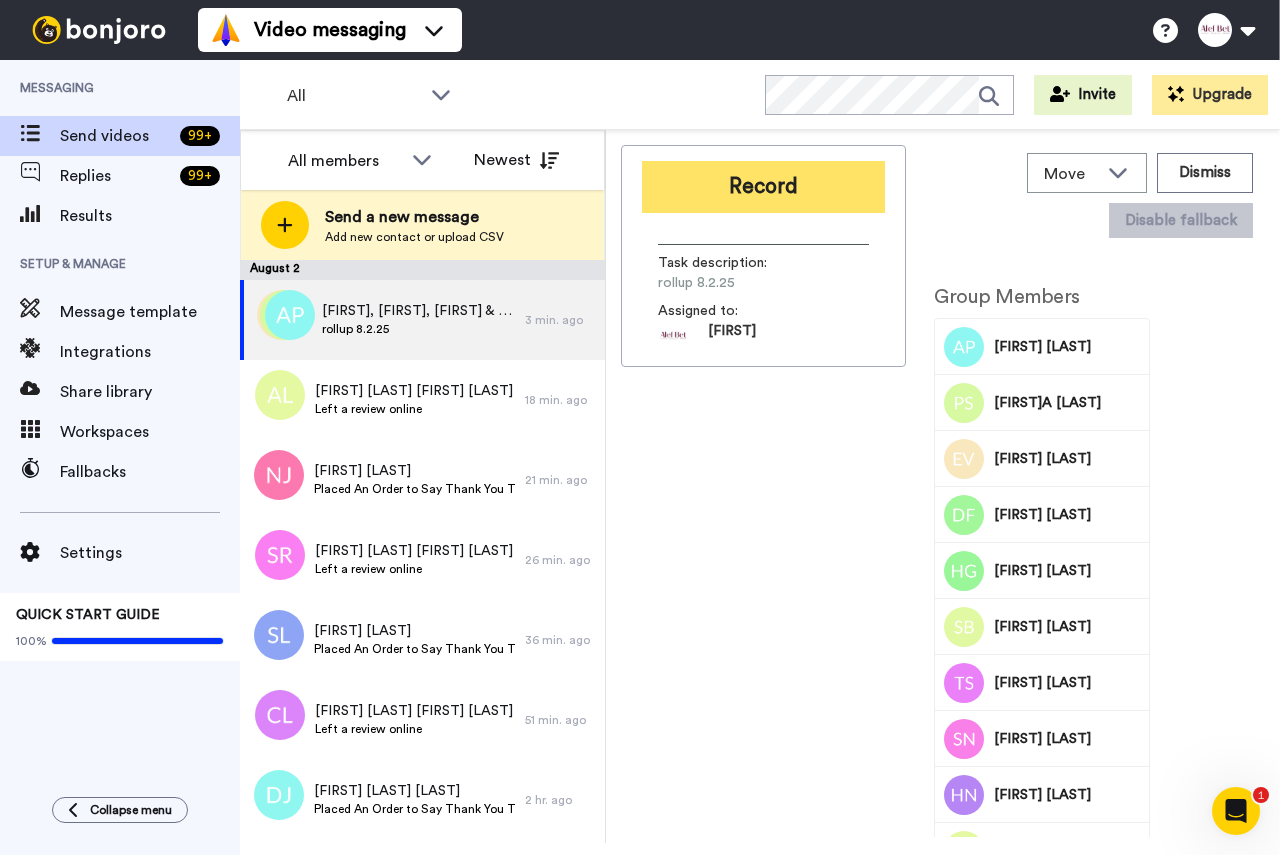 click on "Record" at bounding box center (763, 187) 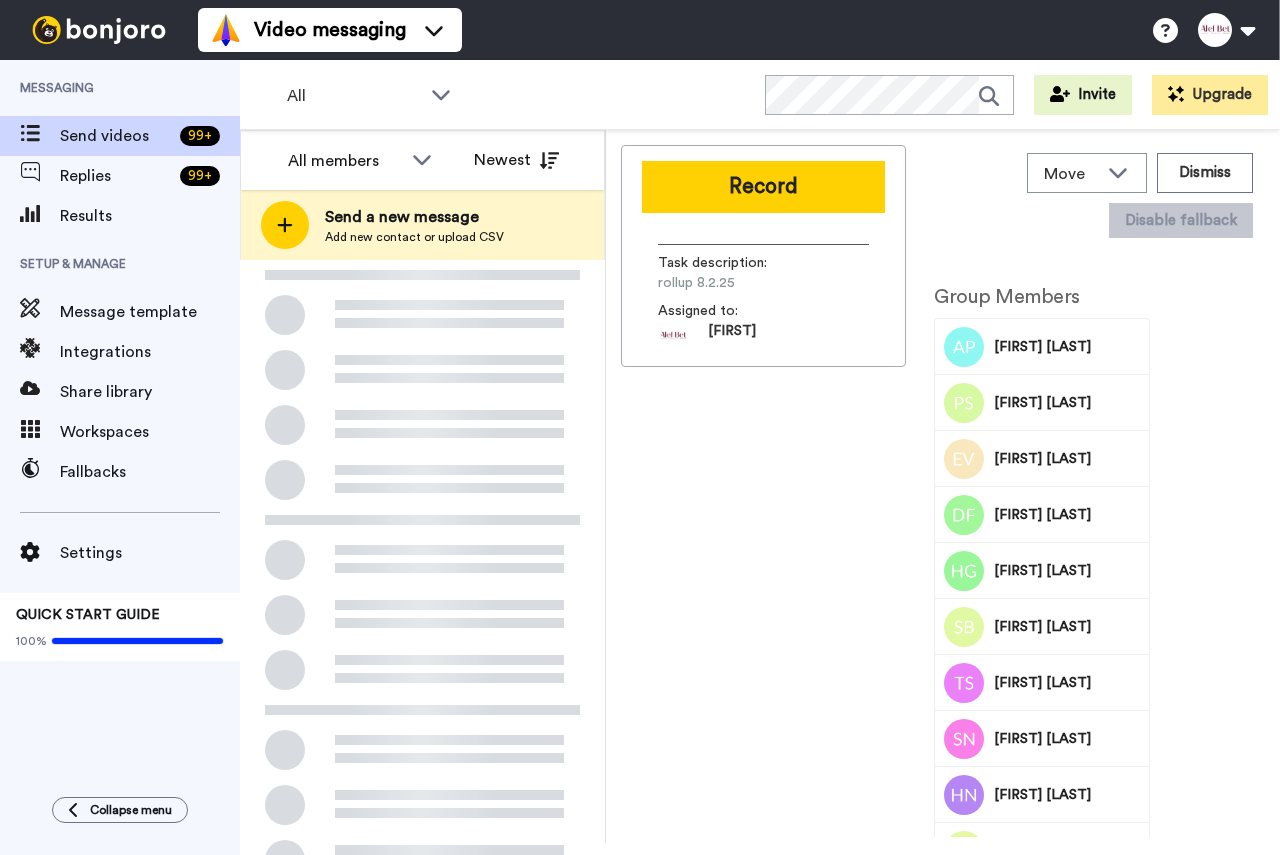 scroll, scrollTop: 0, scrollLeft: 0, axis: both 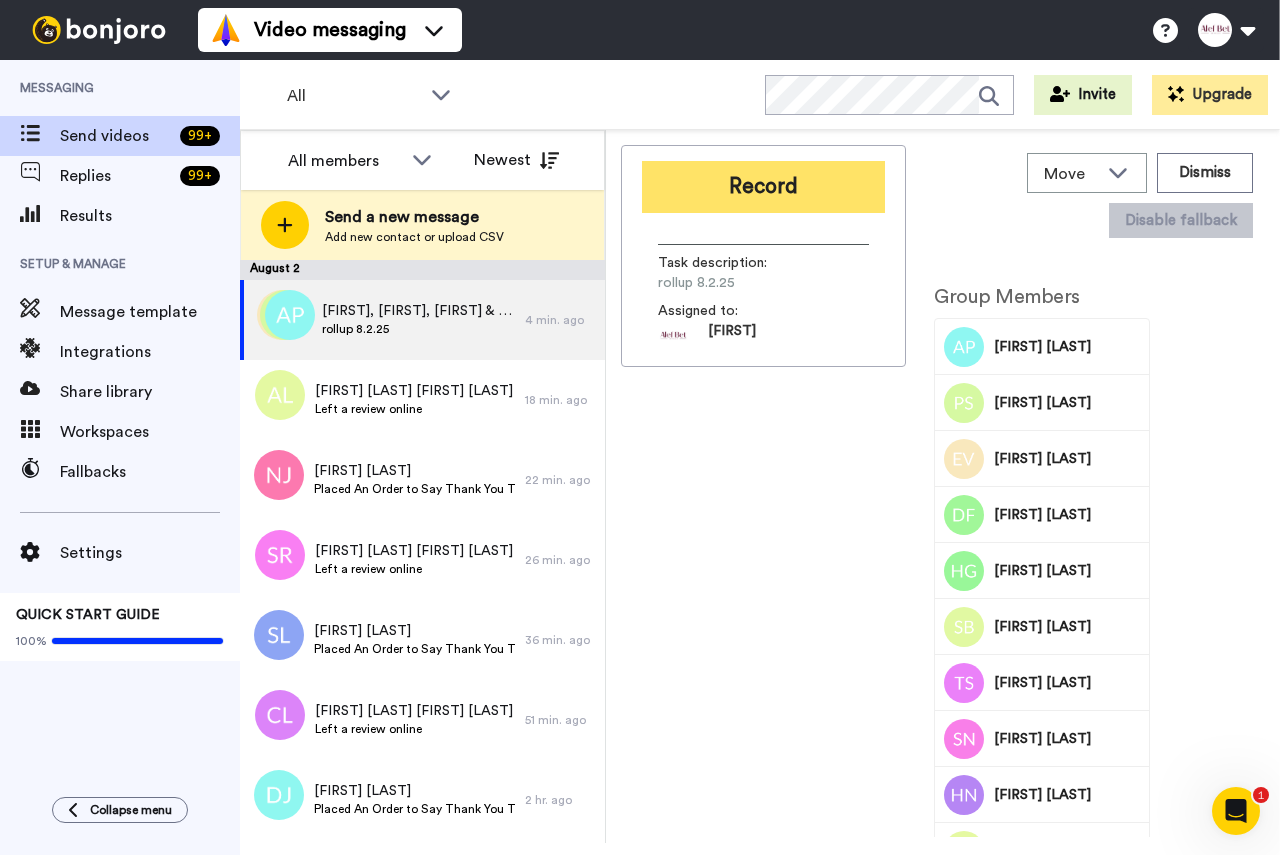click on "Record" at bounding box center (763, 187) 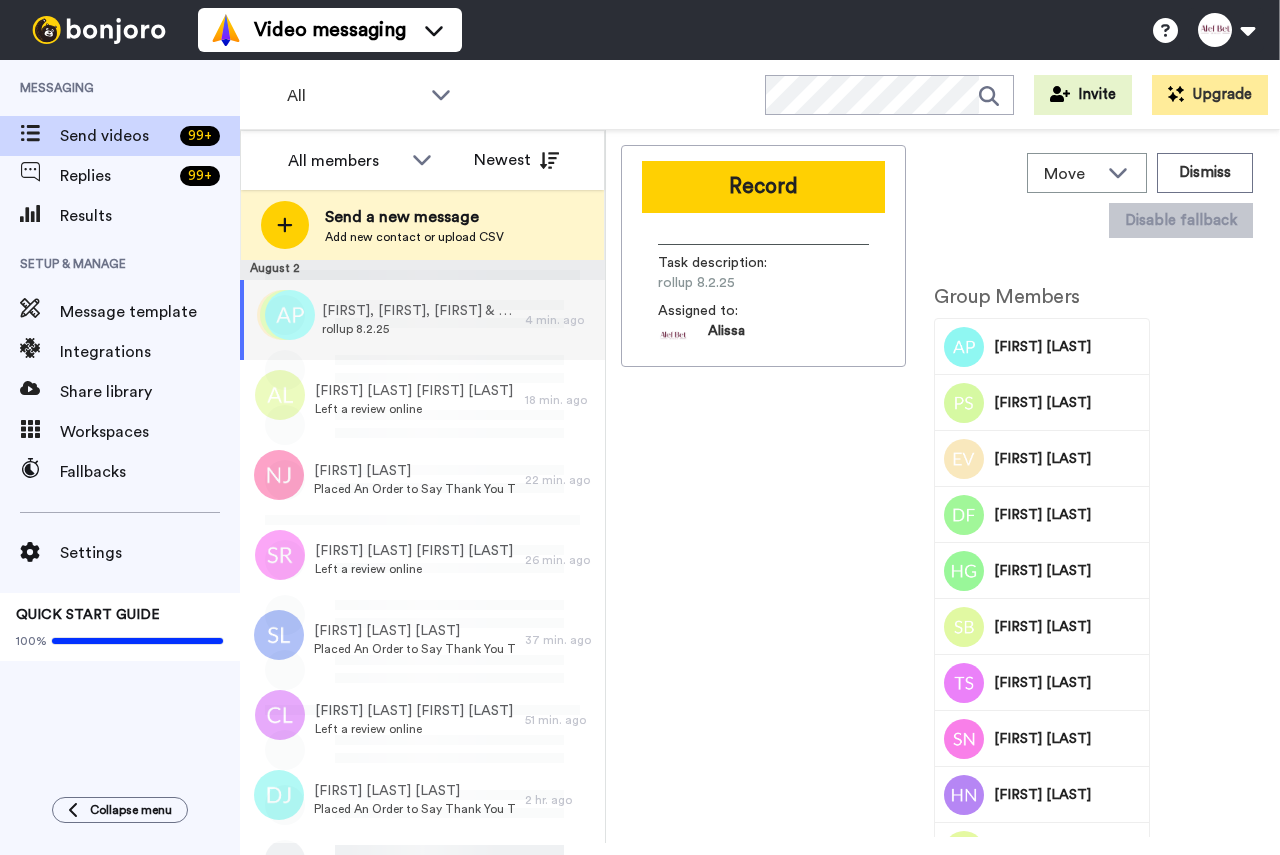 scroll, scrollTop: 0, scrollLeft: 0, axis: both 